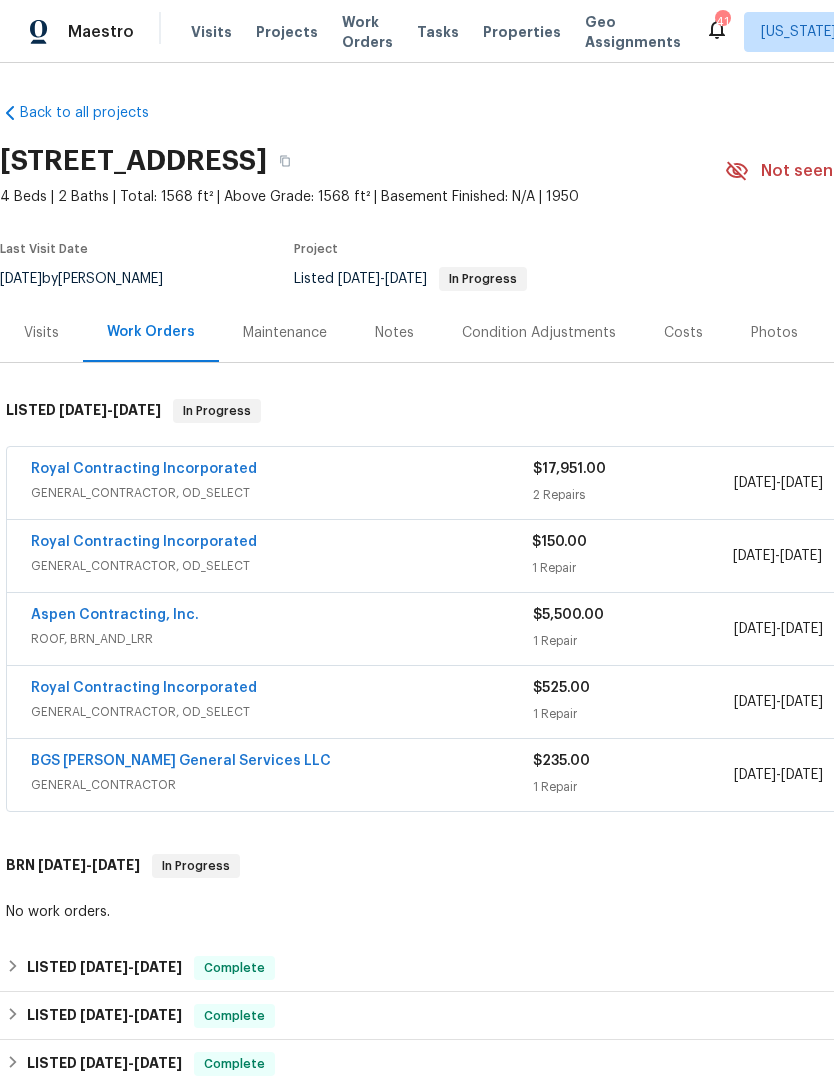scroll, scrollTop: 0, scrollLeft: 0, axis: both 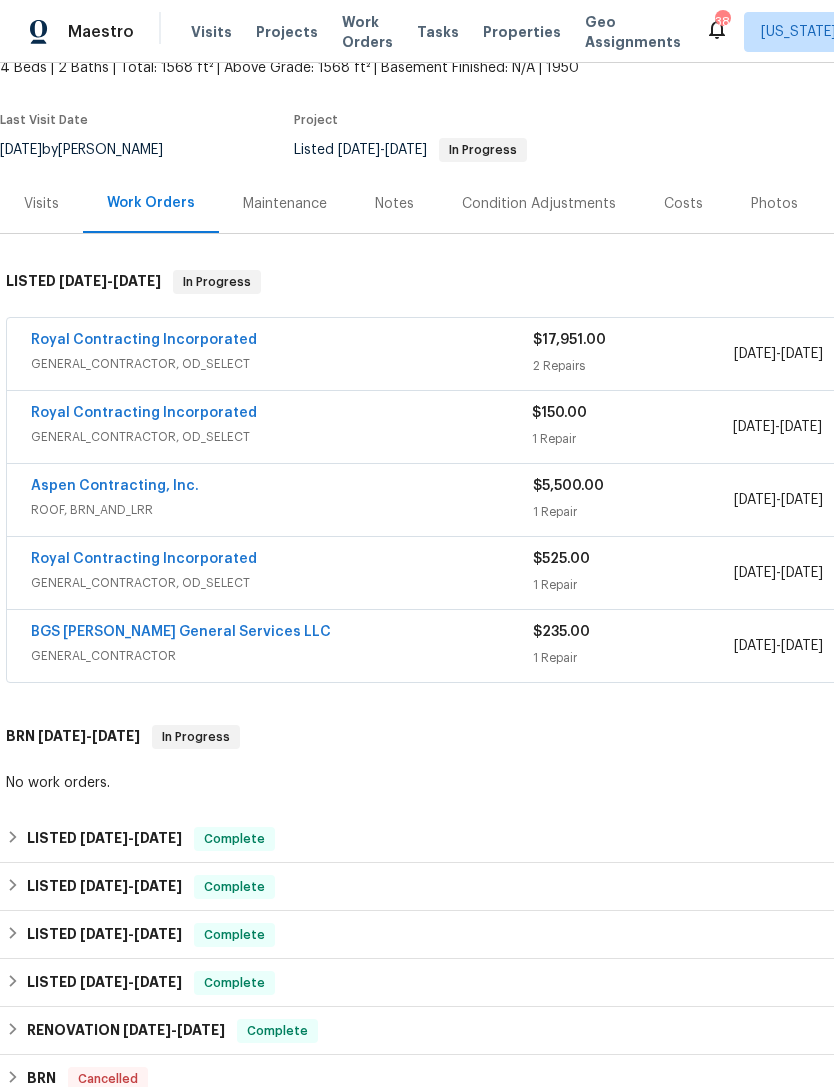click on "Royal Contracting Incorporated" at bounding box center (144, 340) 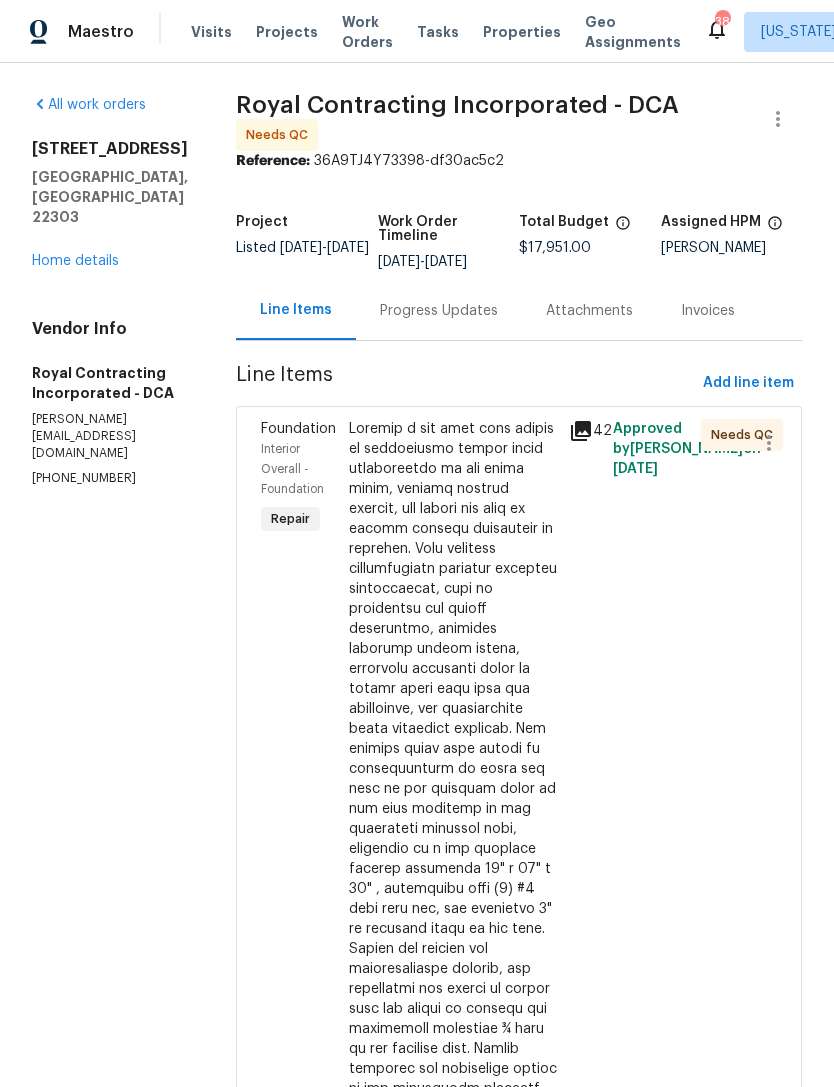 scroll, scrollTop: 0, scrollLeft: 0, axis: both 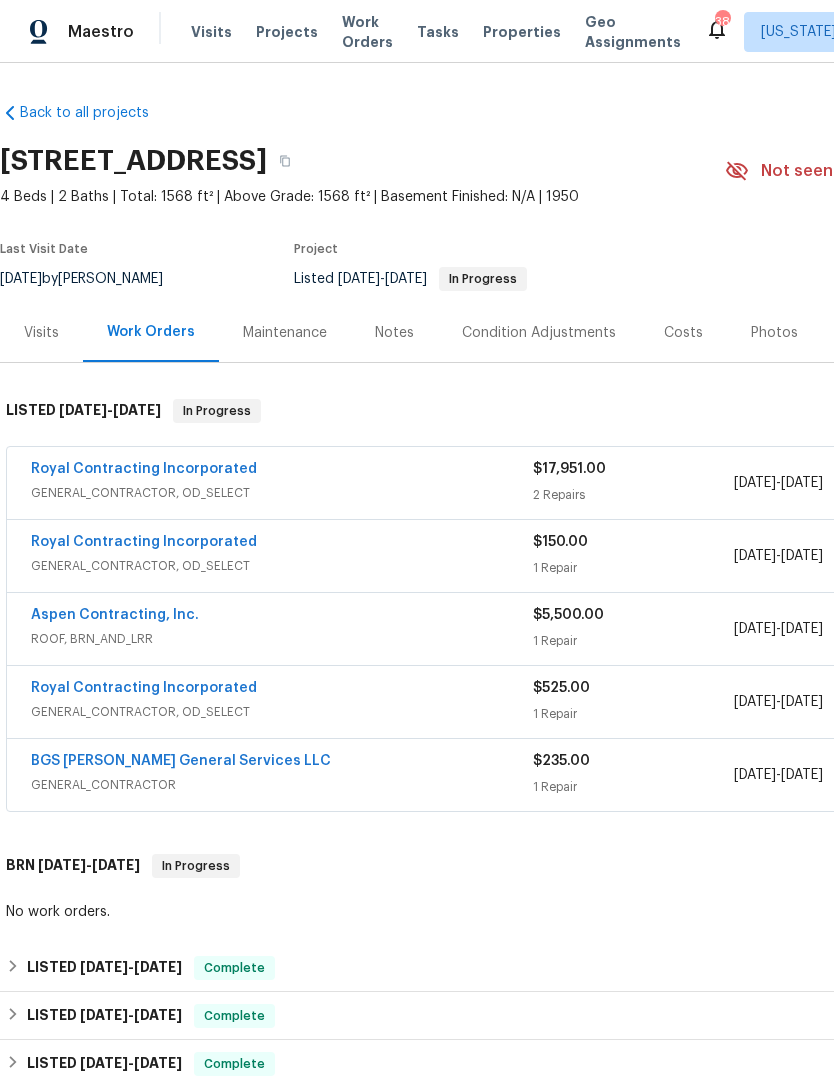 click on "Properties" at bounding box center [522, 32] 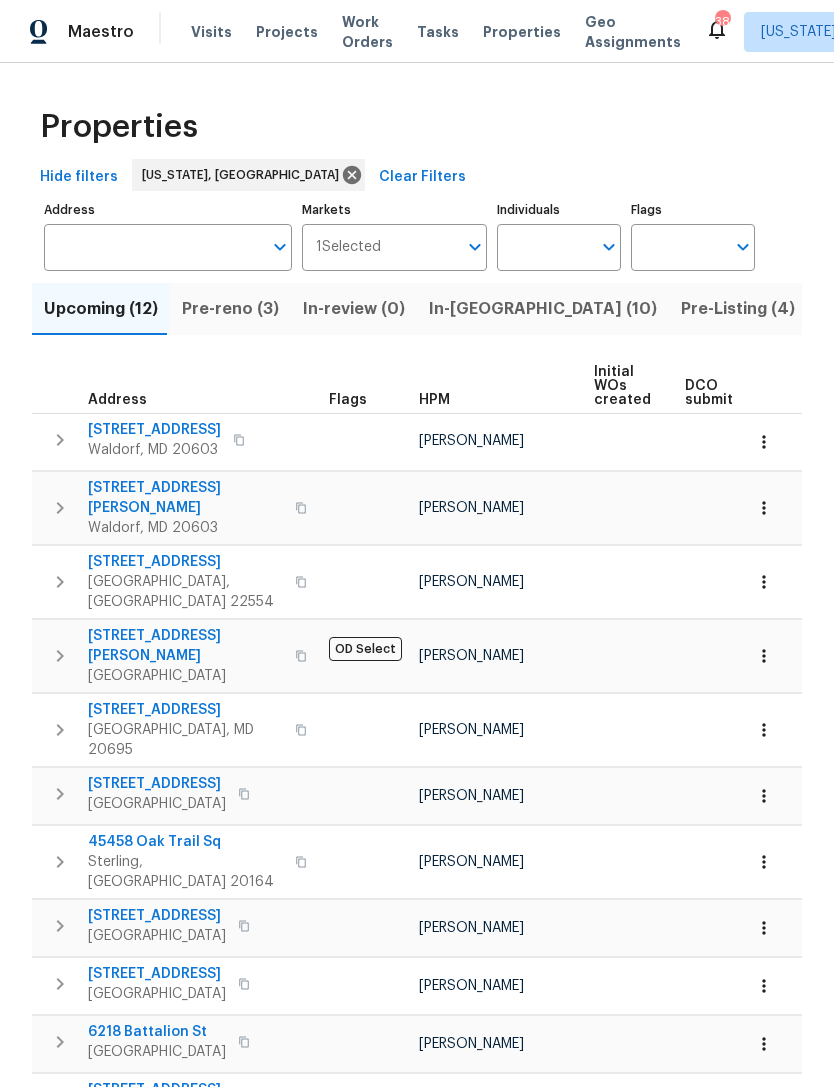 scroll, scrollTop: 0, scrollLeft: 0, axis: both 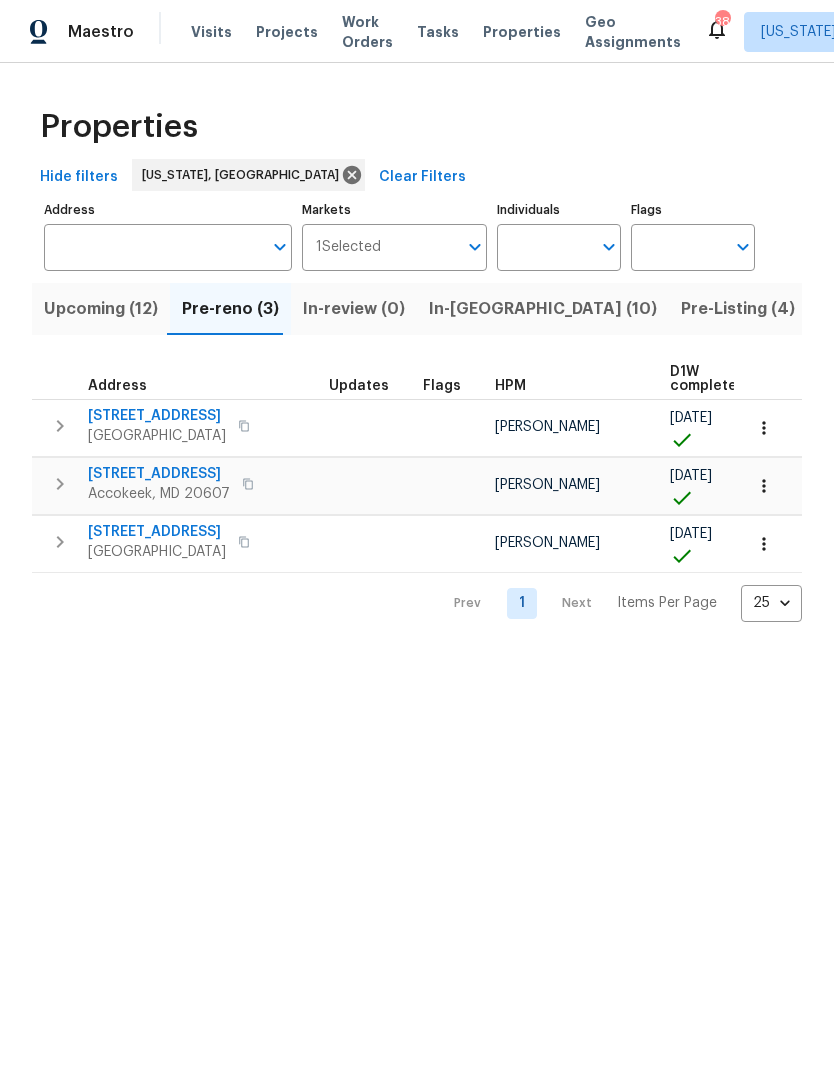 click on "In-review (0)" at bounding box center (354, 309) 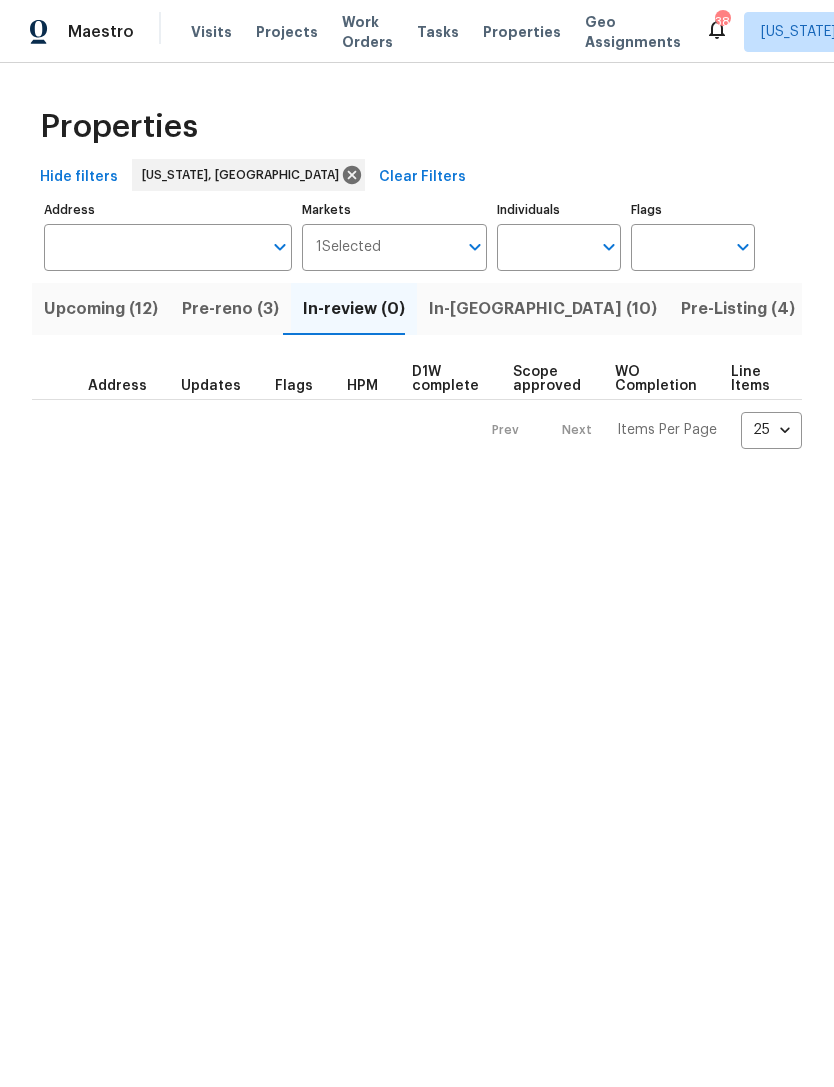click on "In-reno (10)" at bounding box center (543, 309) 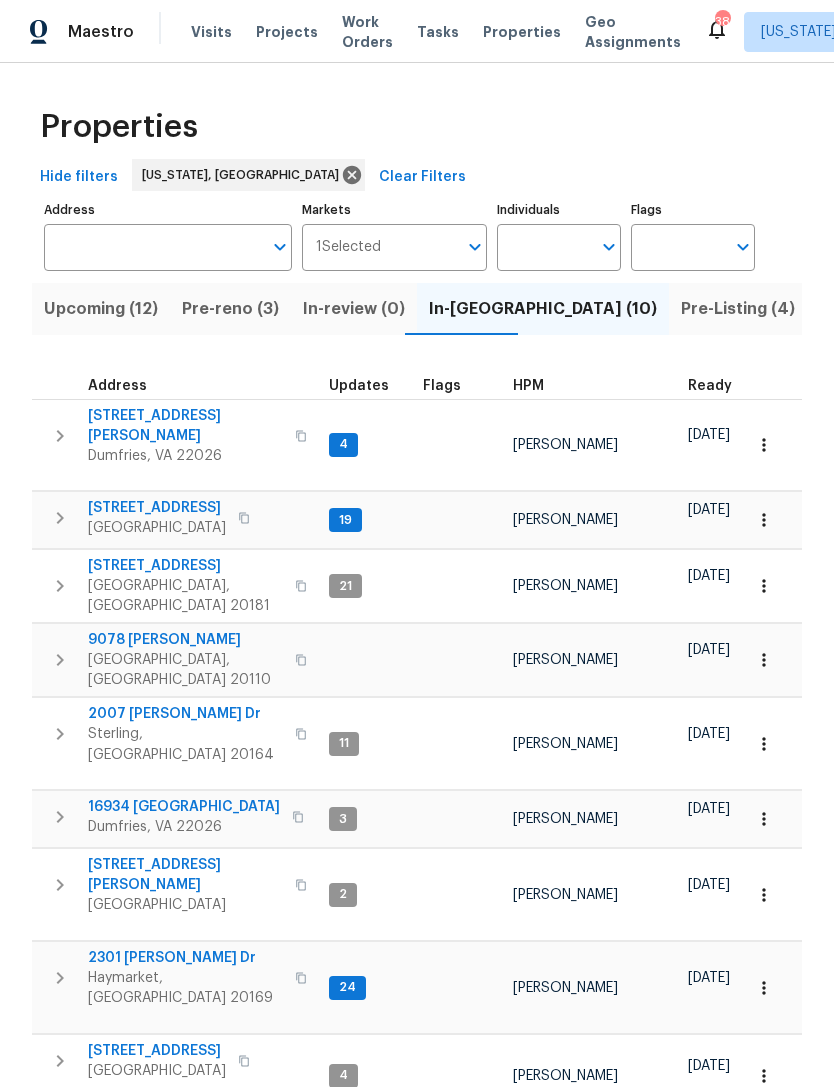 scroll, scrollTop: 7, scrollLeft: 0, axis: vertical 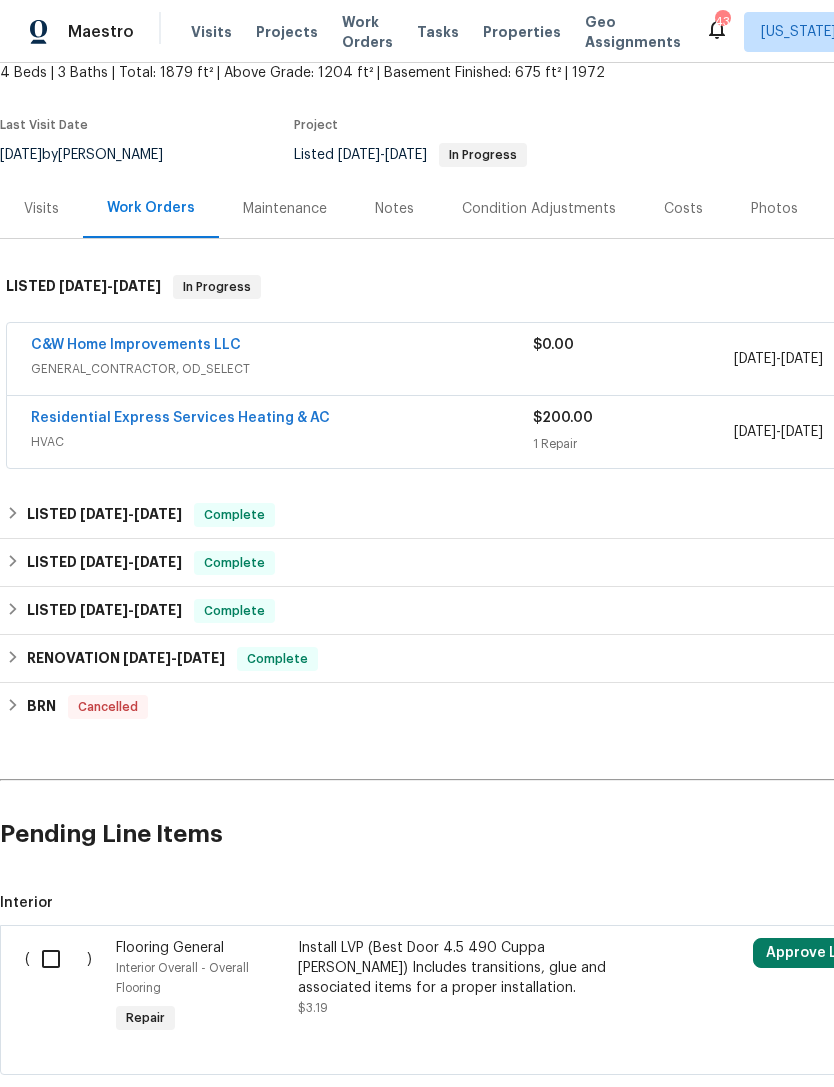 click on "$0.00" at bounding box center [633, 359] 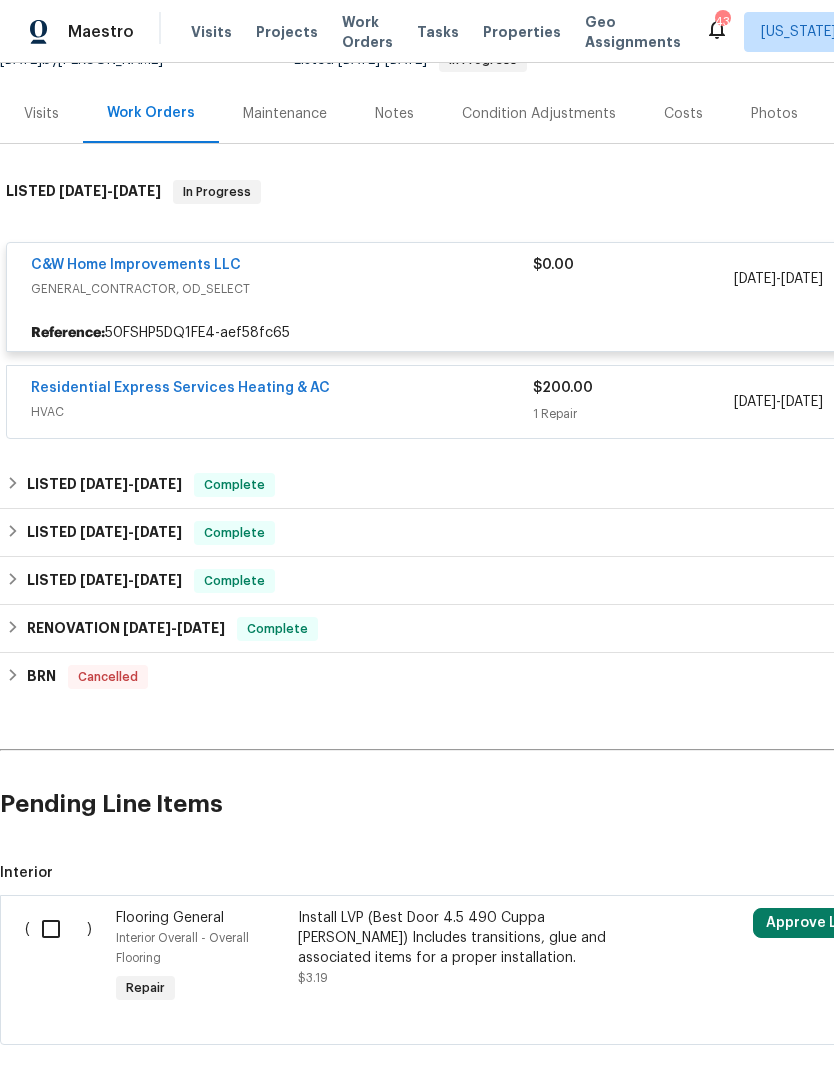 scroll, scrollTop: 216, scrollLeft: 0, axis: vertical 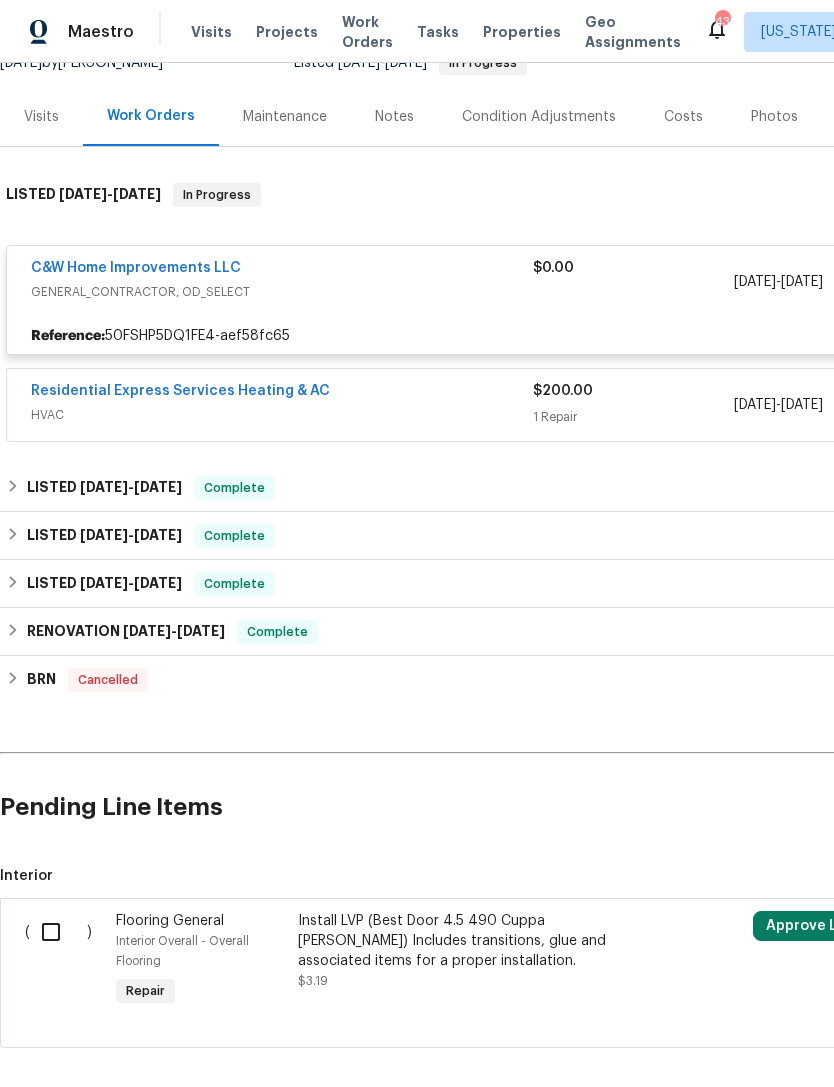 click on "C&W Home Improvements LLC" at bounding box center (136, 268) 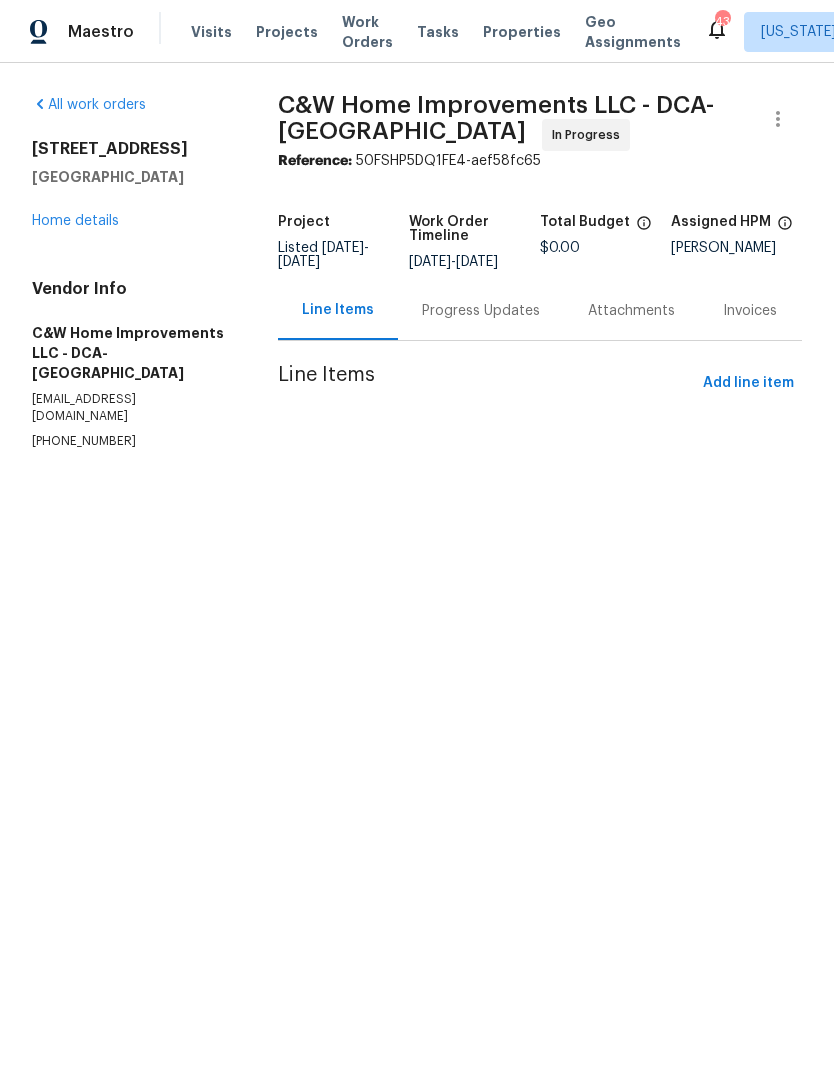 click on "12506 Colby Dr Woodbridge, VA 22192 Home details" at bounding box center (131, 185) 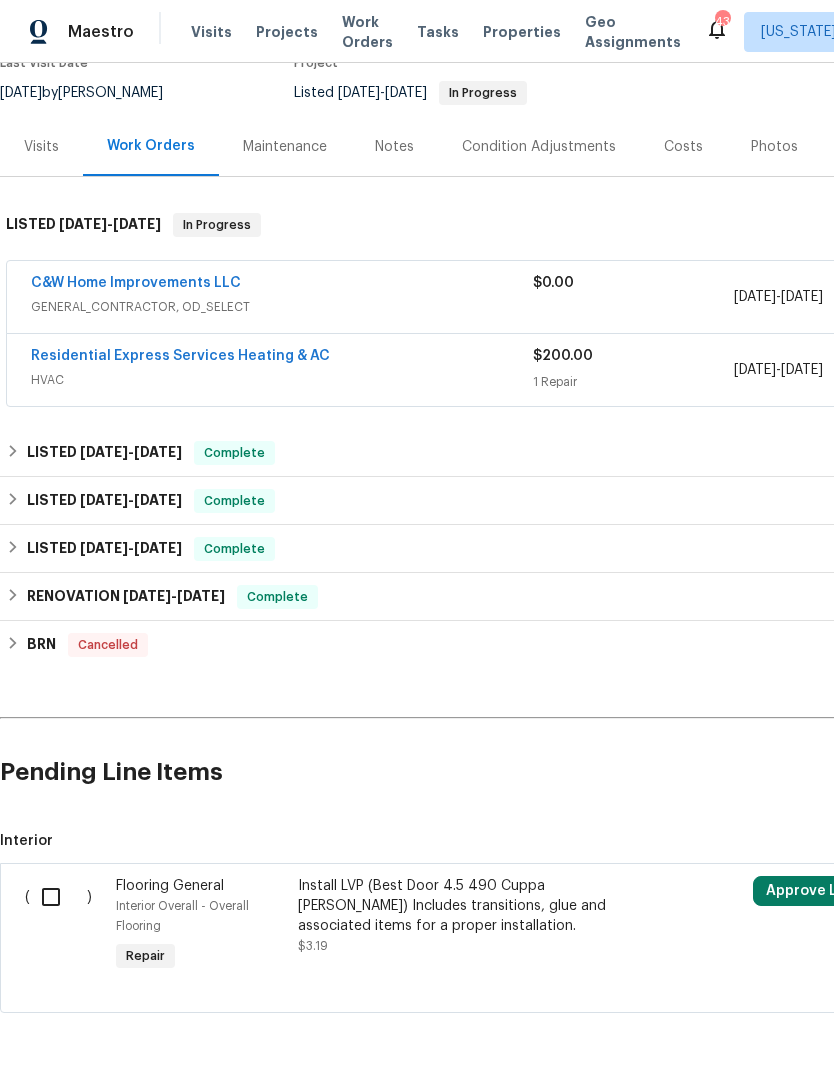 scroll, scrollTop: 185, scrollLeft: 0, axis: vertical 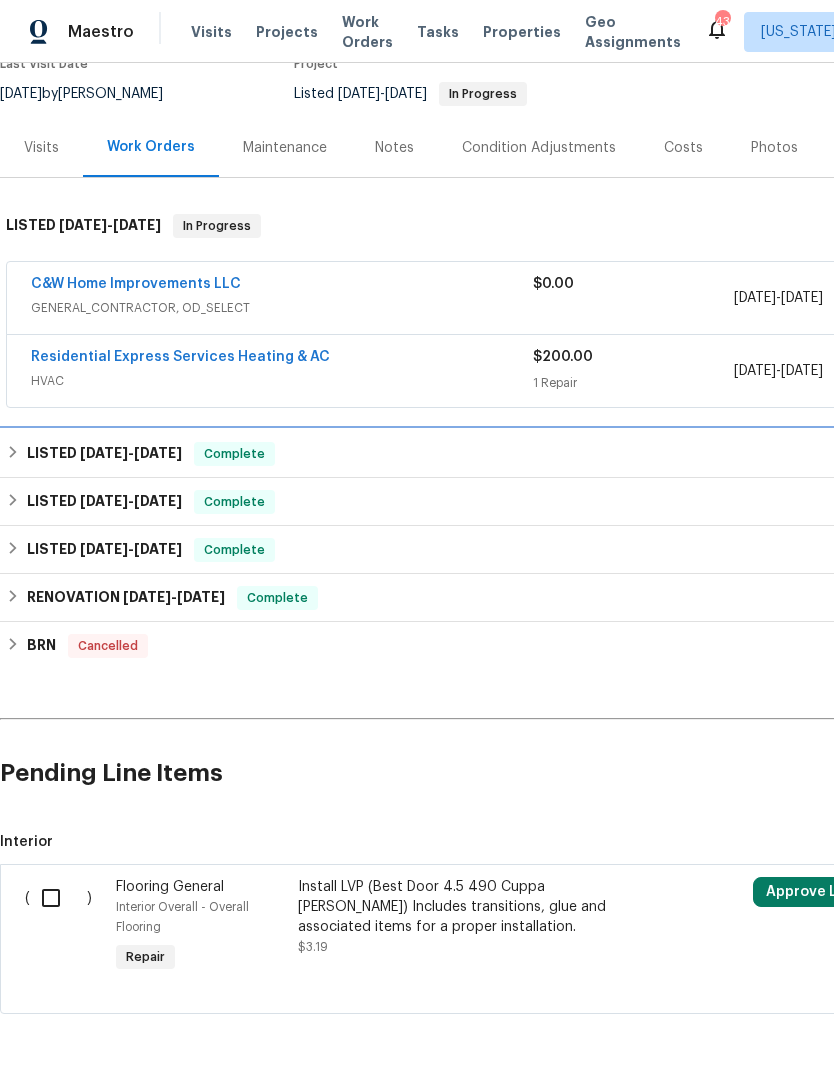 click on "Complete" at bounding box center [234, 454] 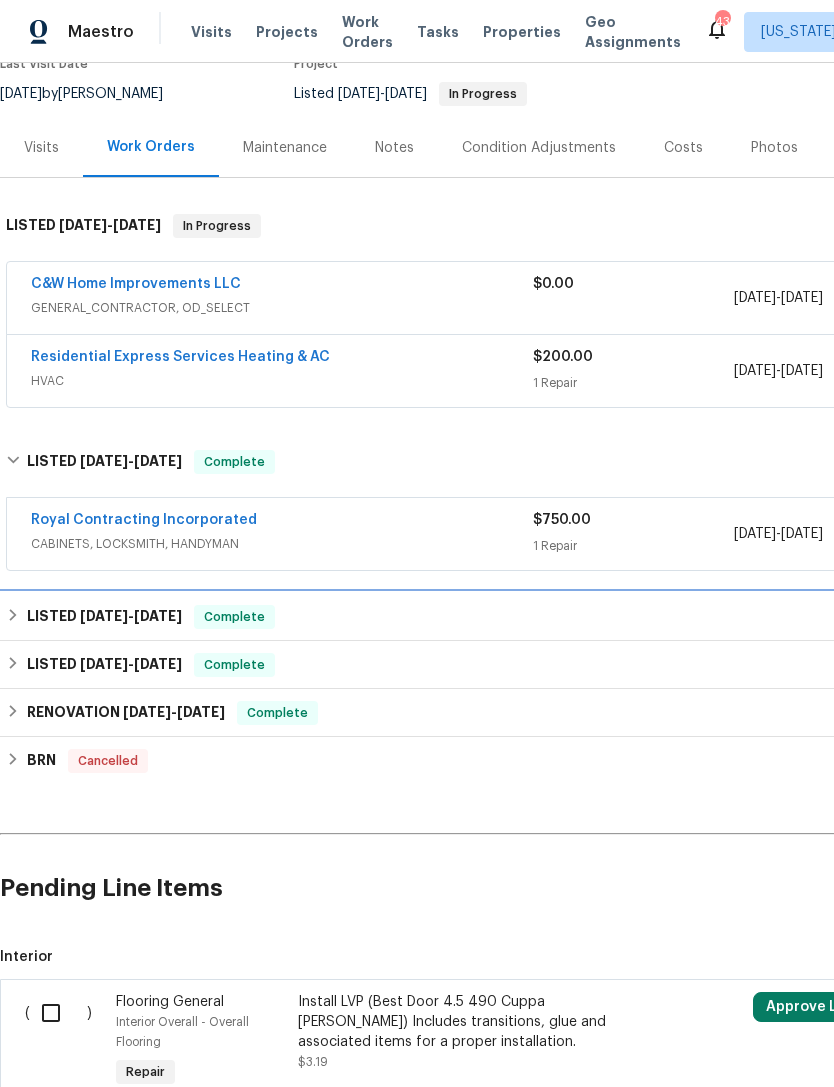 click on "LISTED   3/20/25  -  3/22/25 Complete" at bounding box center [565, 617] 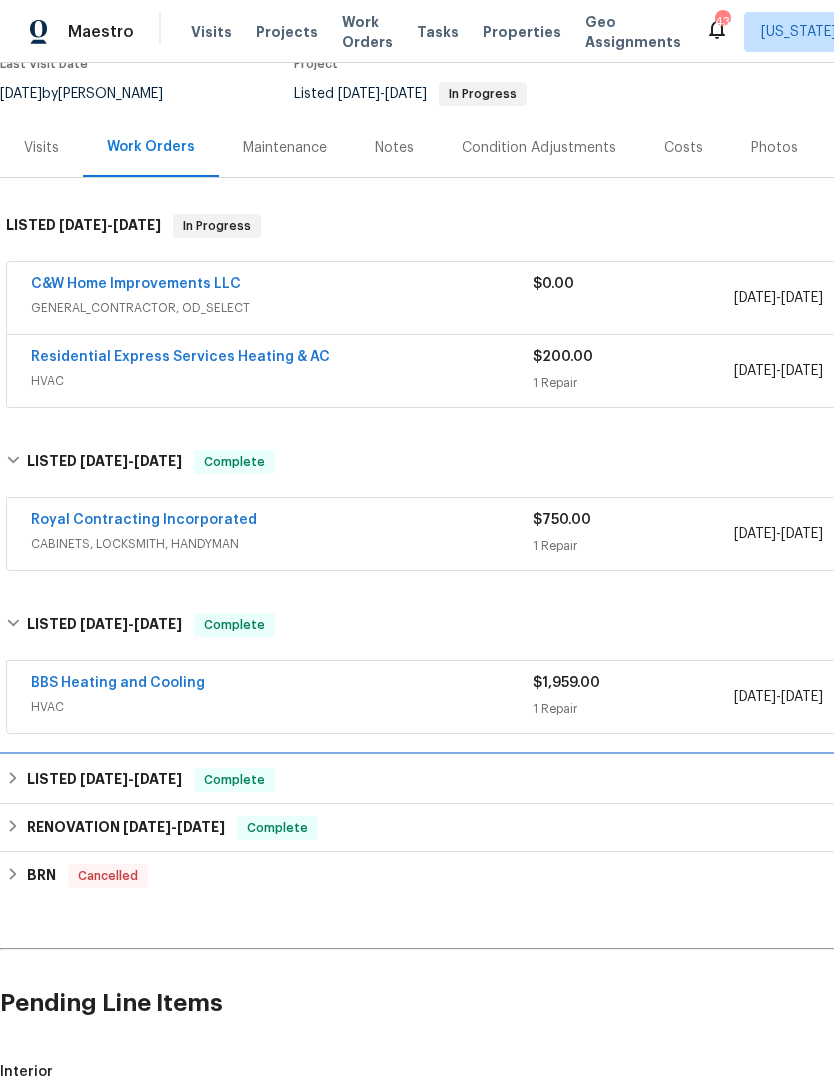 click on "LISTED   3/11/25  -  3/11/25 Complete" at bounding box center [565, 780] 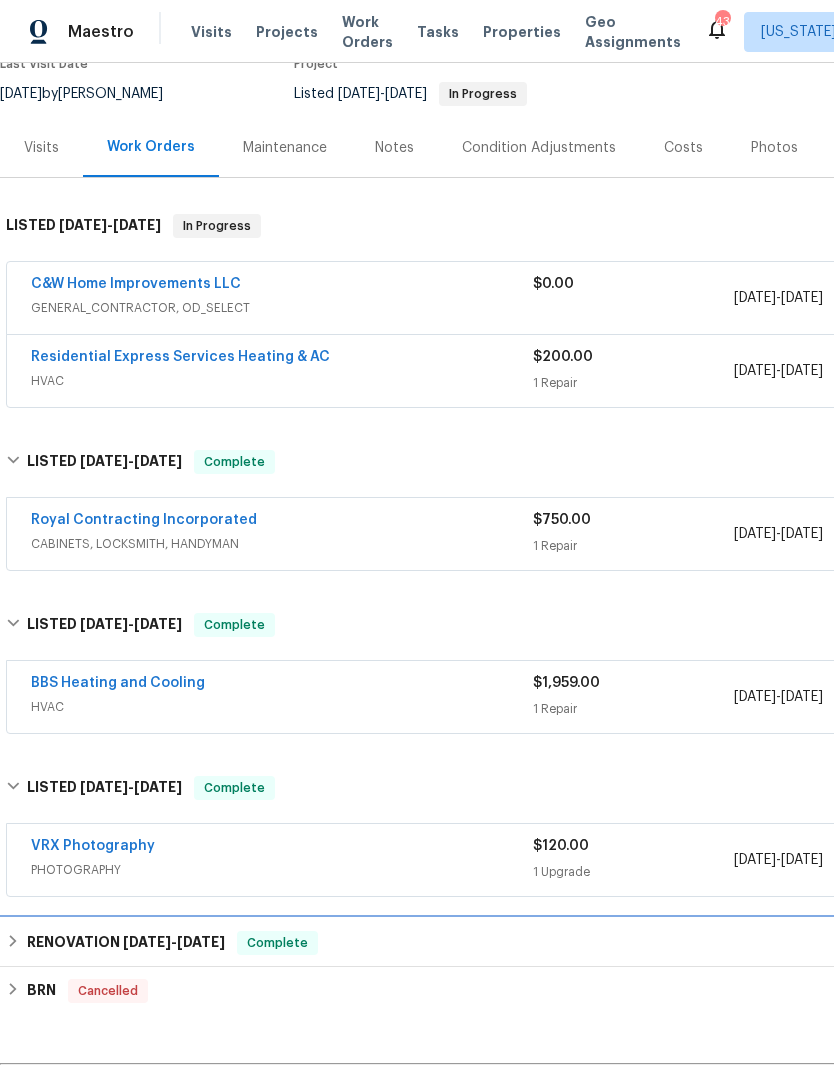 click on "Complete" at bounding box center (277, 943) 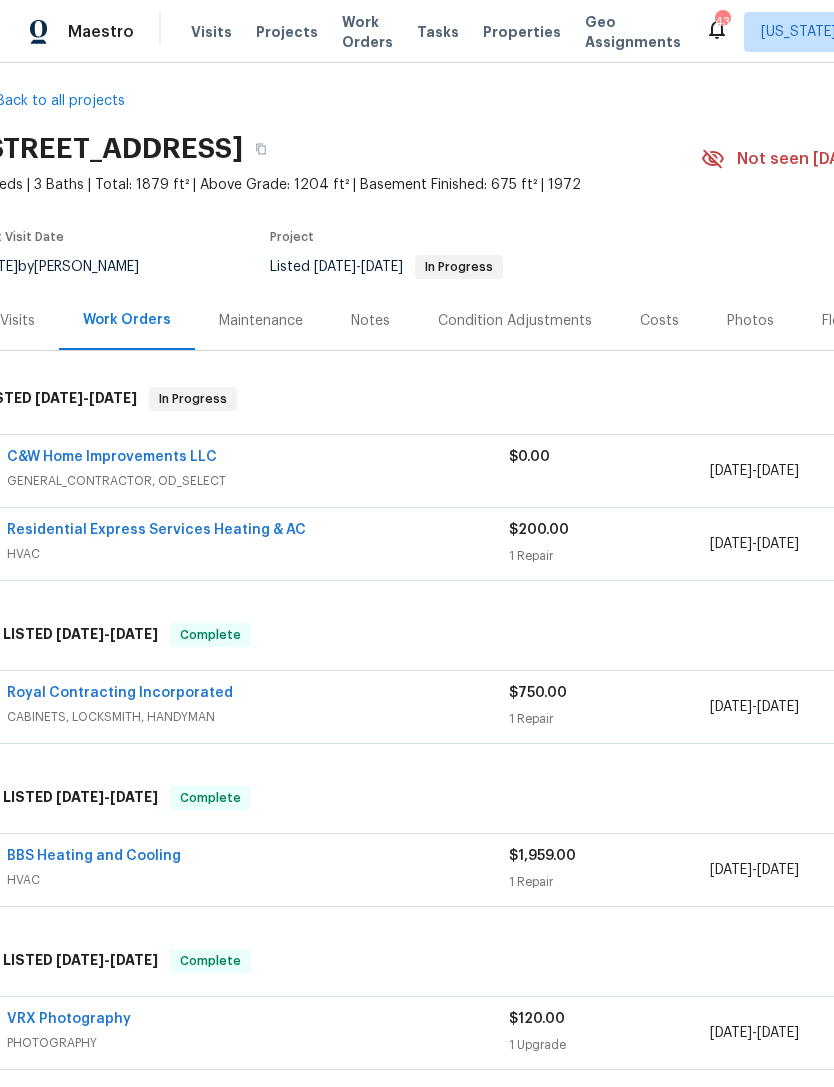 scroll, scrollTop: 15, scrollLeft: 11, axis: both 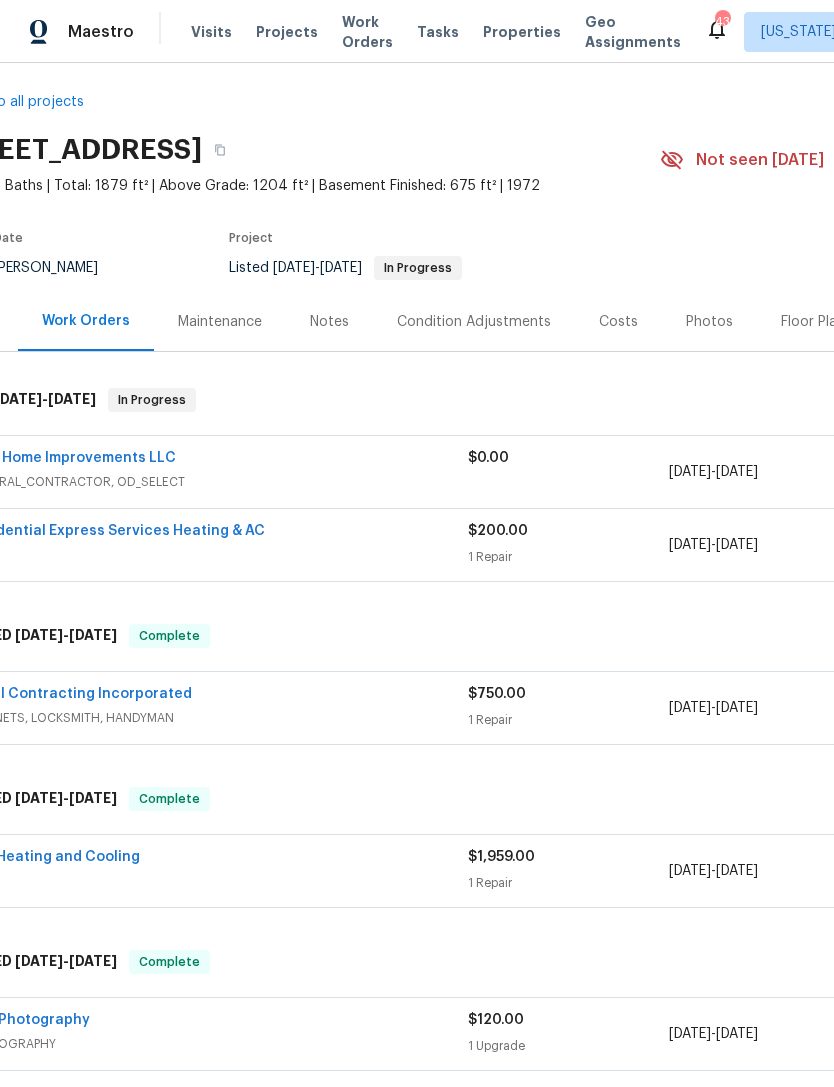 click on "GENERAL_CONTRACTOR, OD_SELECT" at bounding box center (217, 482) 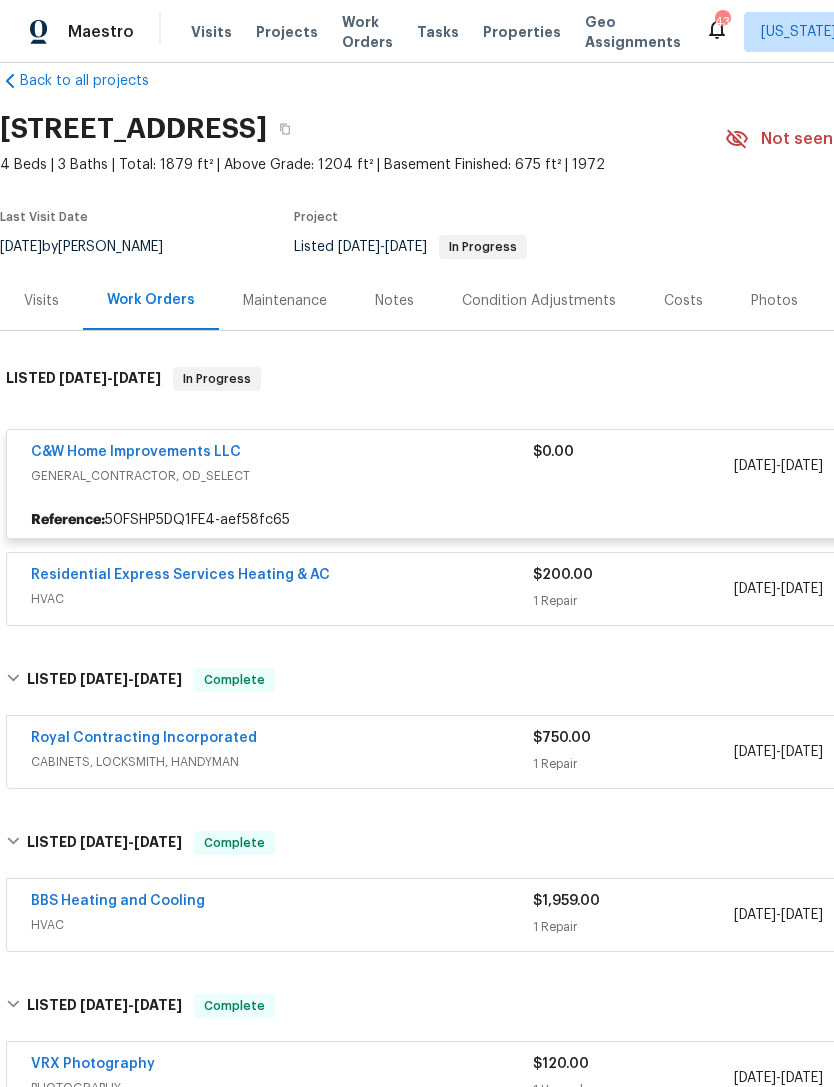 scroll, scrollTop: 32, scrollLeft: 0, axis: vertical 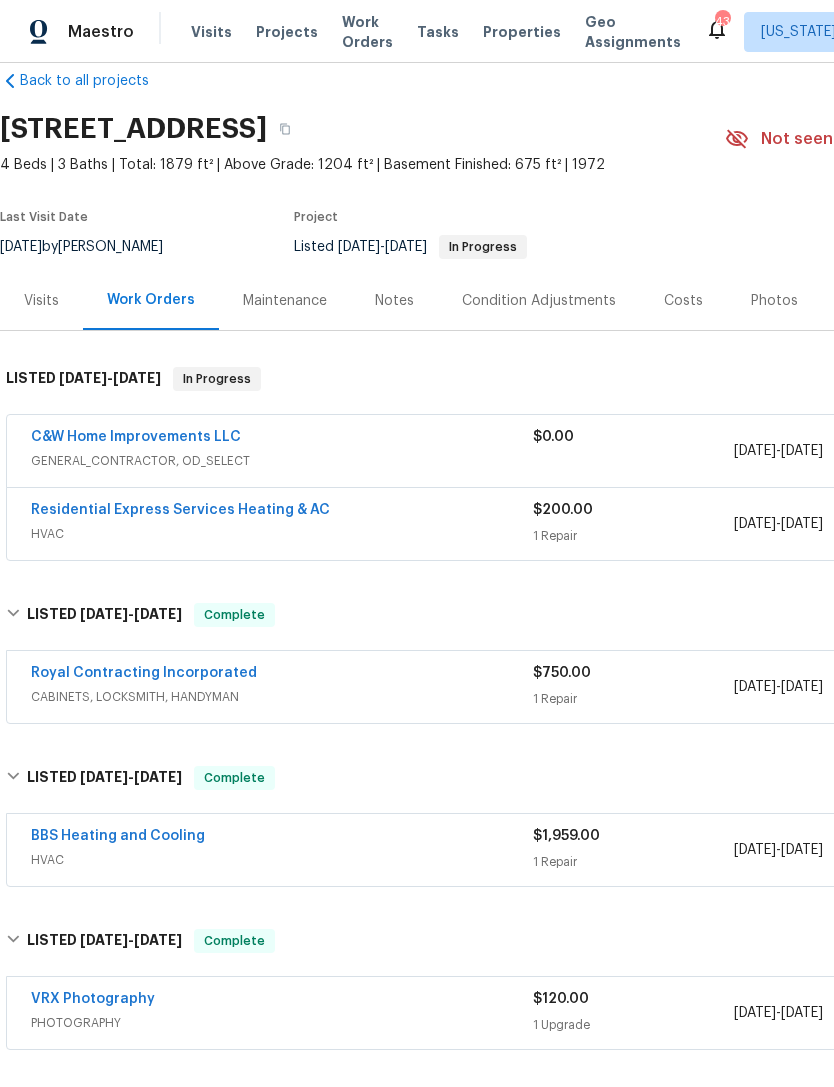 click on "GENERAL_CONTRACTOR, OD_SELECT" at bounding box center (282, 461) 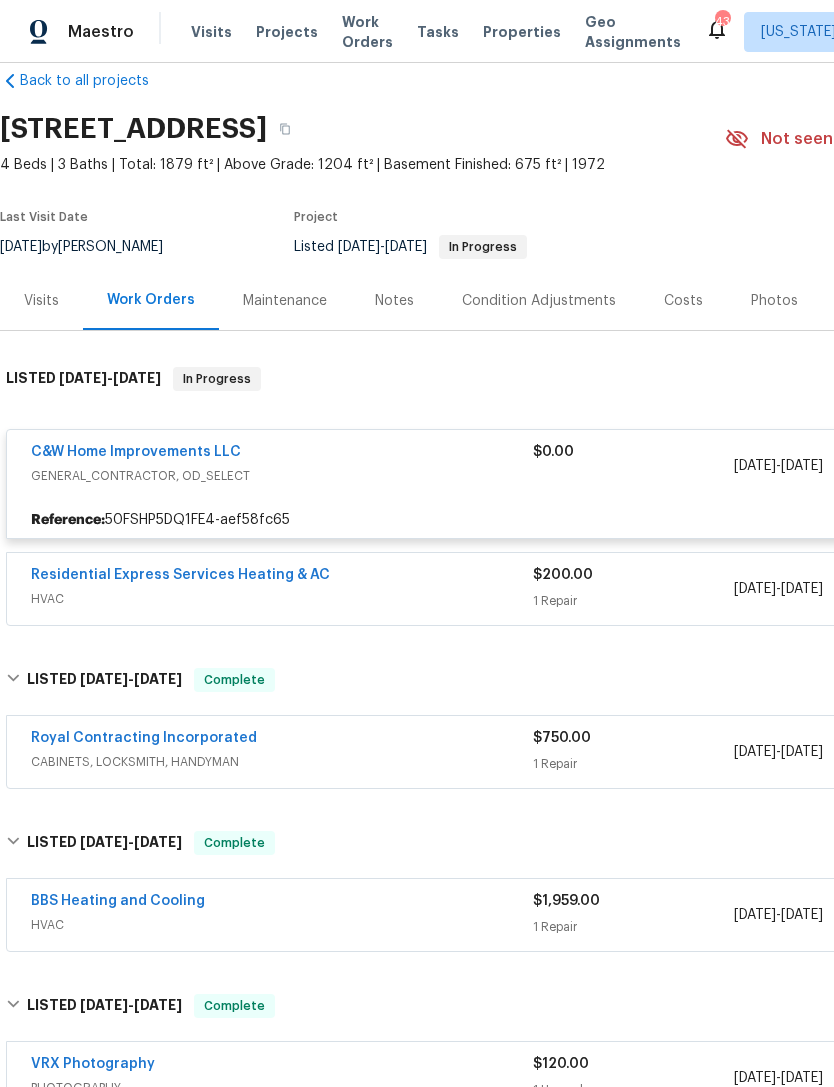 click on "C&W Home Improvements LLC" at bounding box center [136, 452] 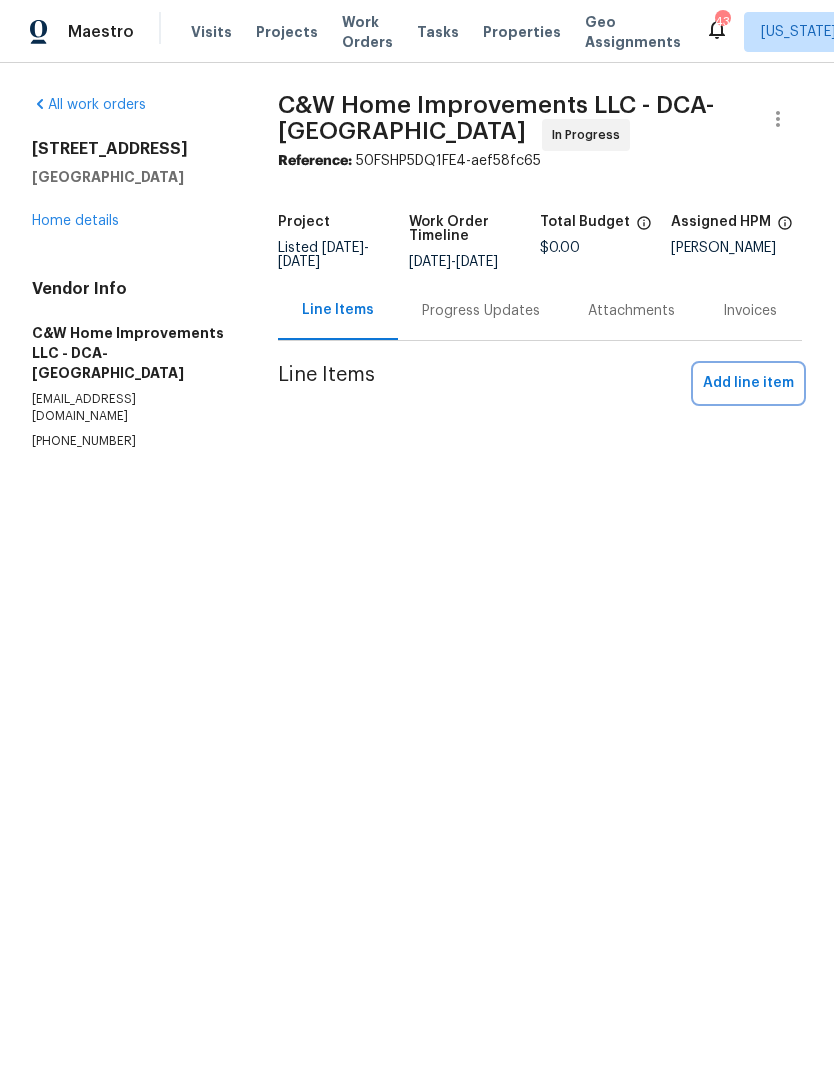click on "Add line item" at bounding box center [748, 383] 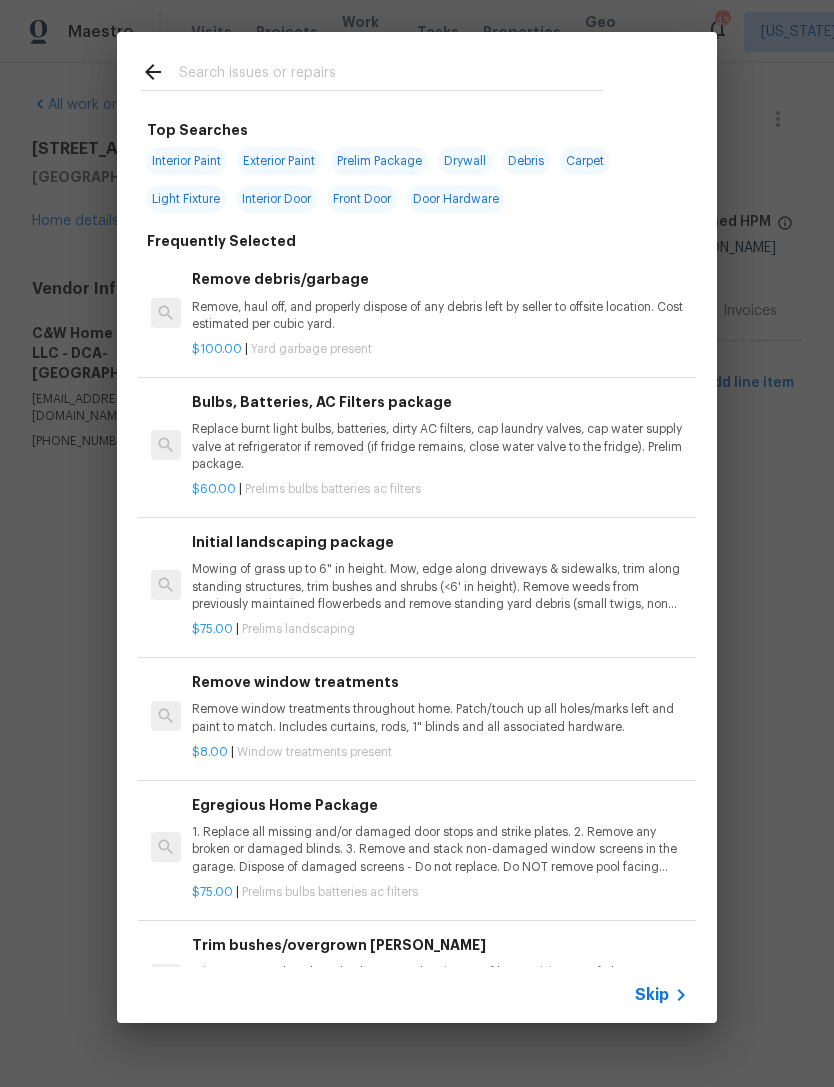 click at bounding box center (391, 75) 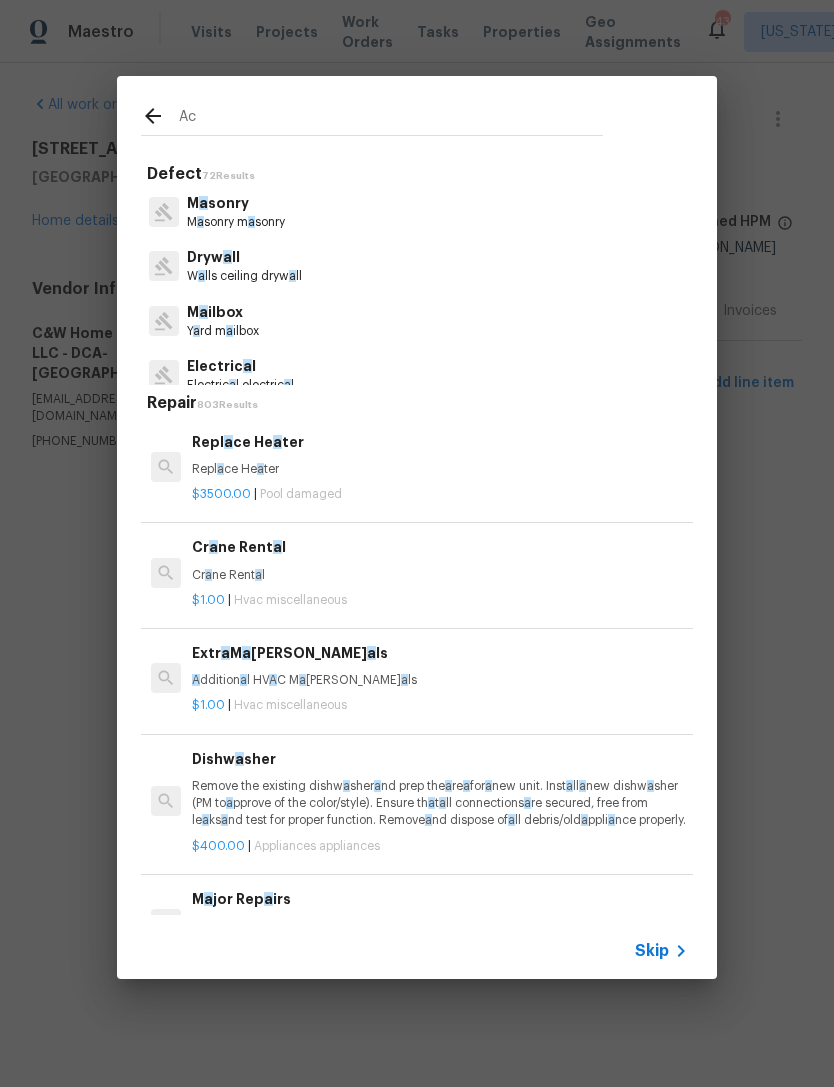 type on "Acq" 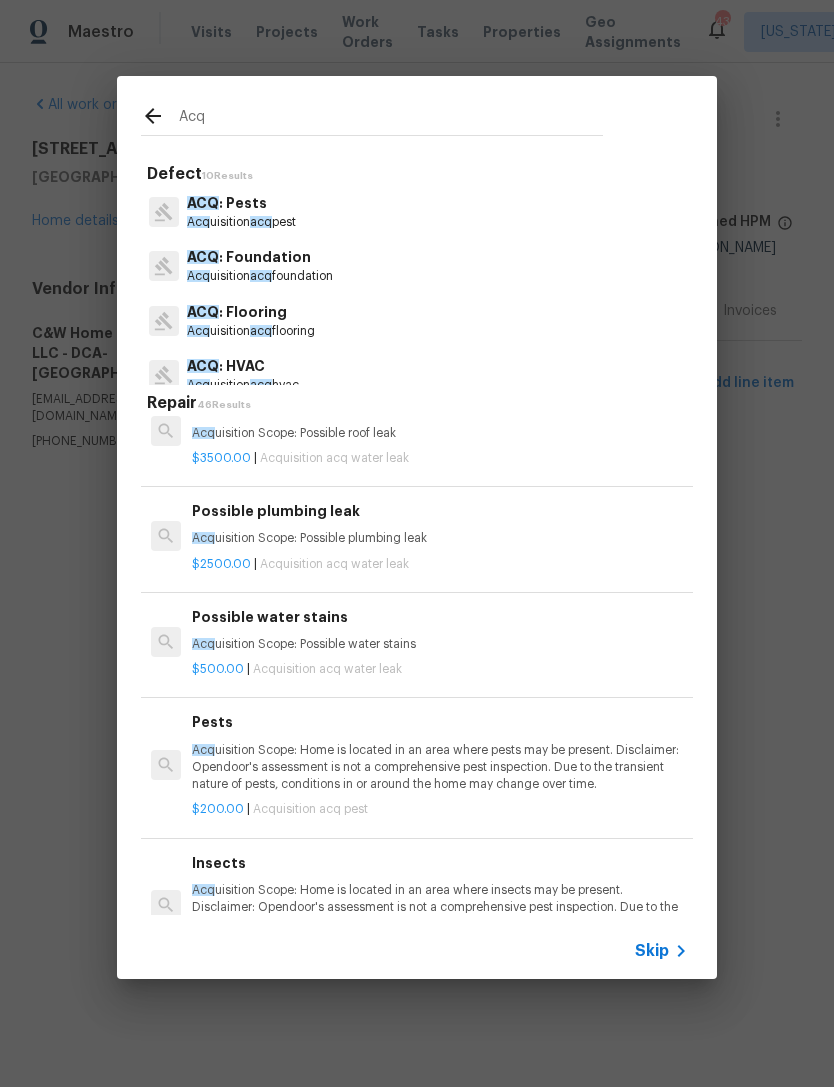 scroll, scrollTop: 1514, scrollLeft: 0, axis: vertical 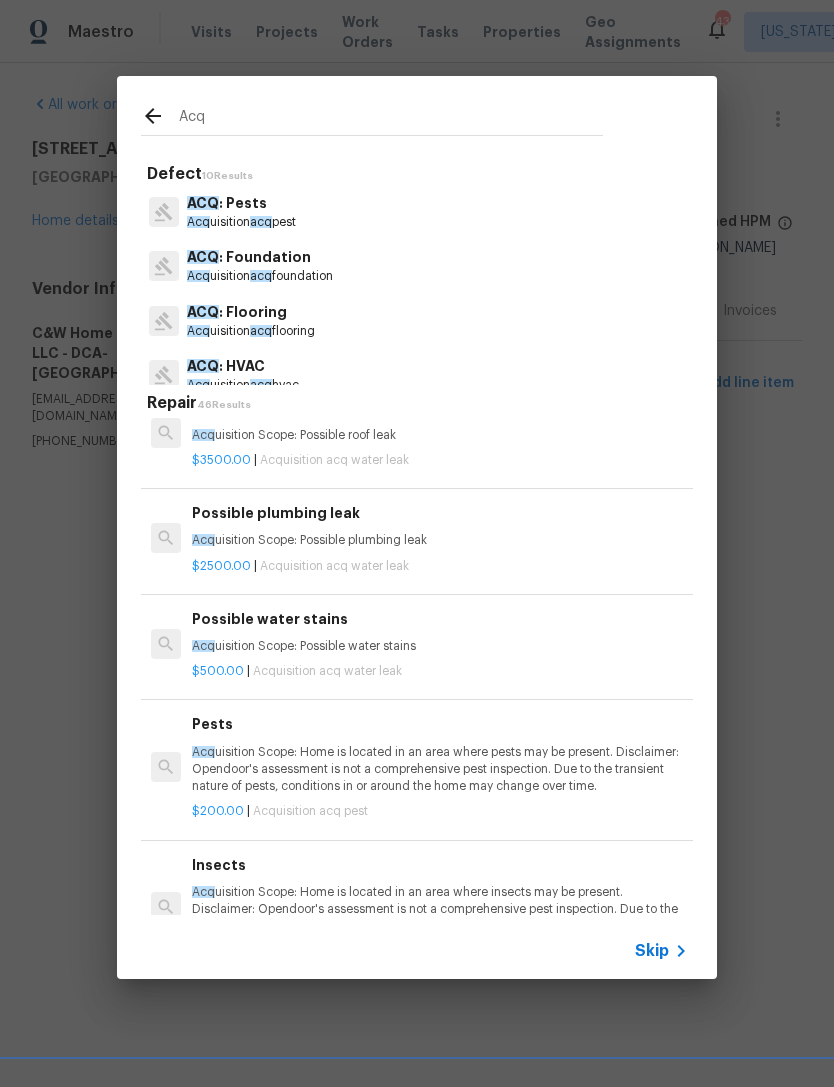 click on "$500.00   |   Acquisition acq water leak" at bounding box center (440, 667) 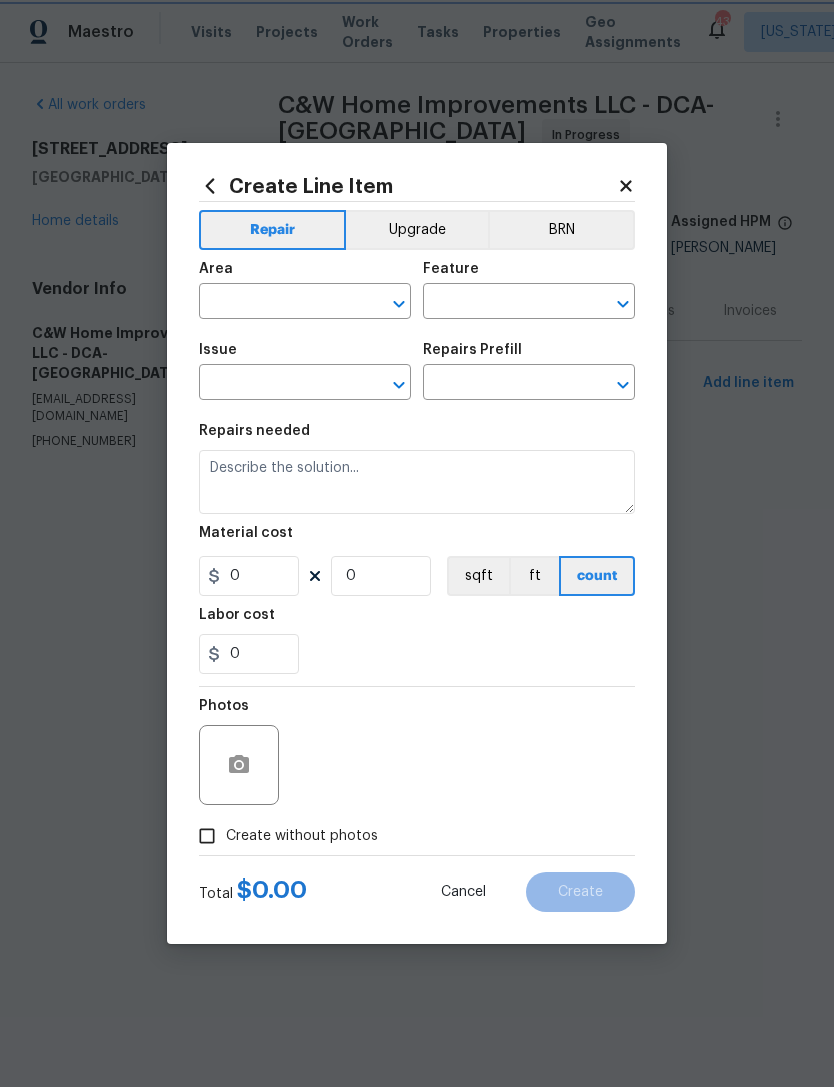 type on "Acquisition" 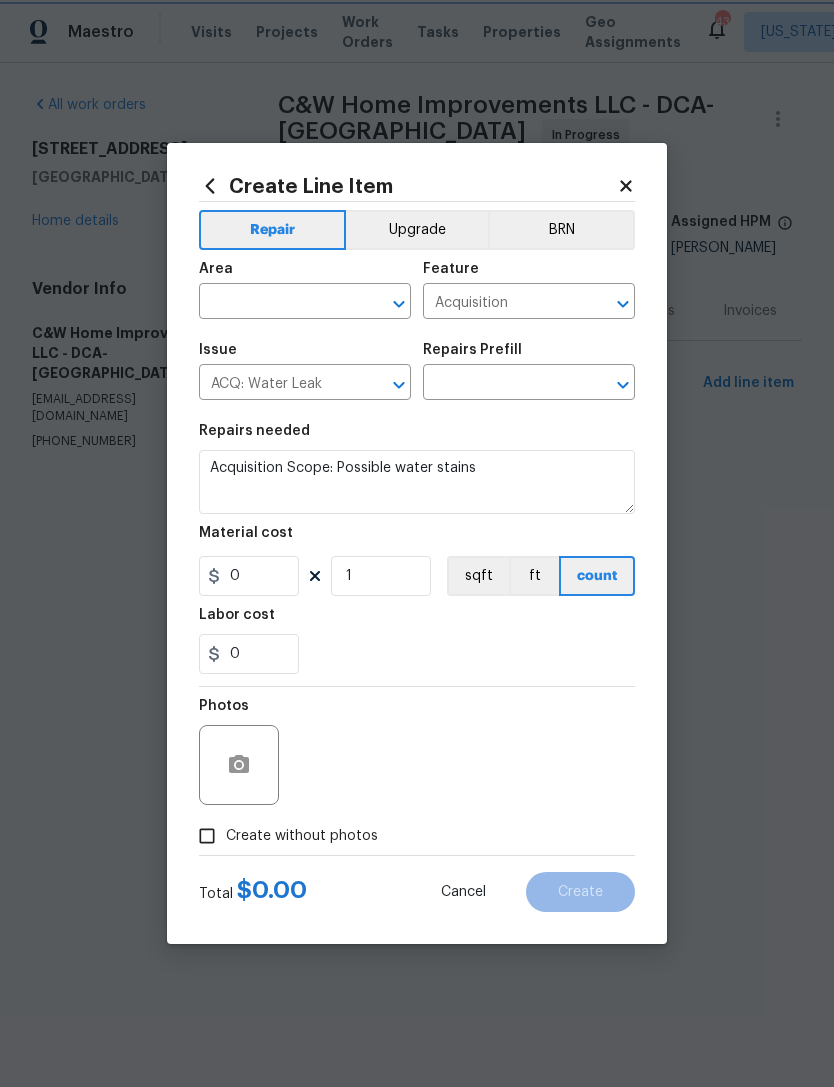 type on "Possible water stains $500.00" 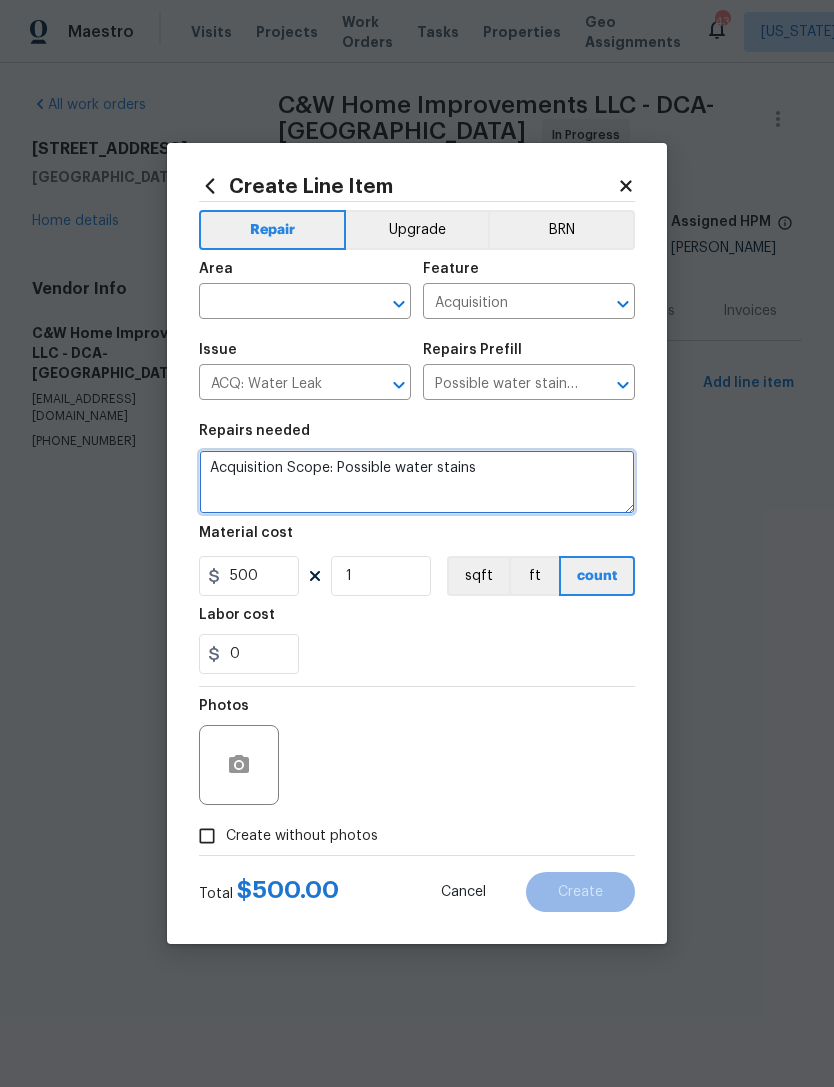 click on "Acquisition Scope: Possible water stains" at bounding box center [417, 482] 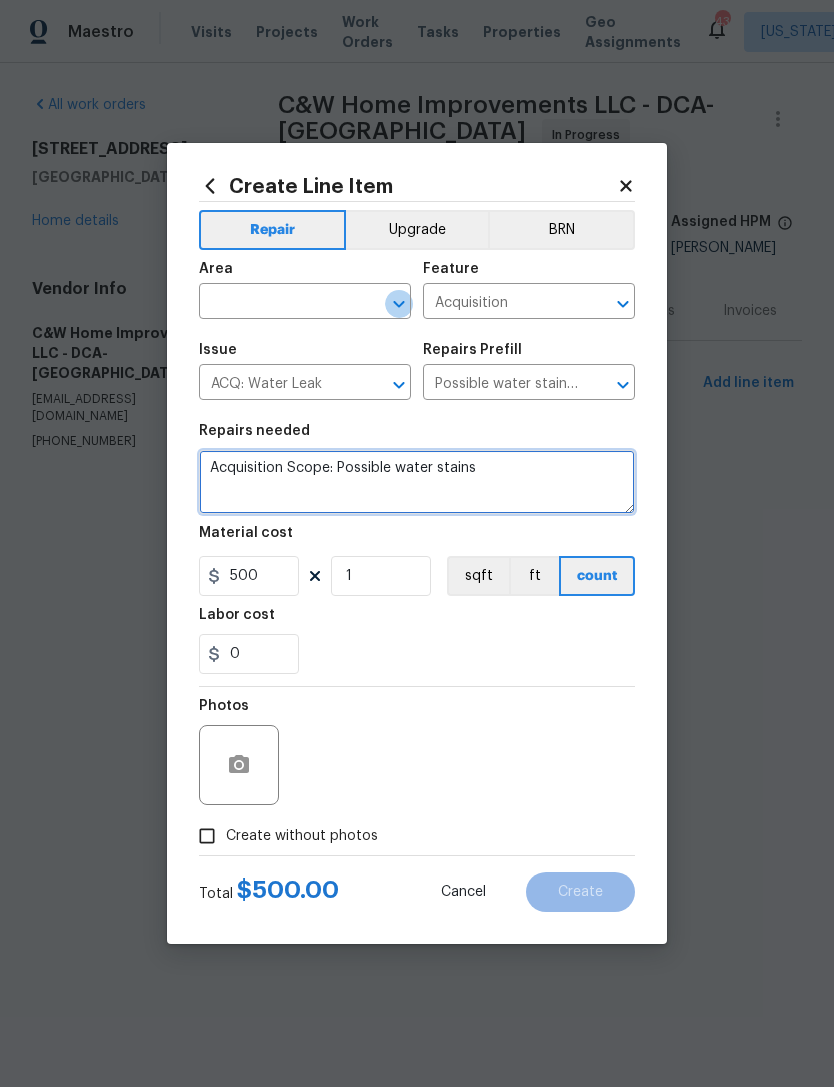 click on "​" at bounding box center (305, 303) 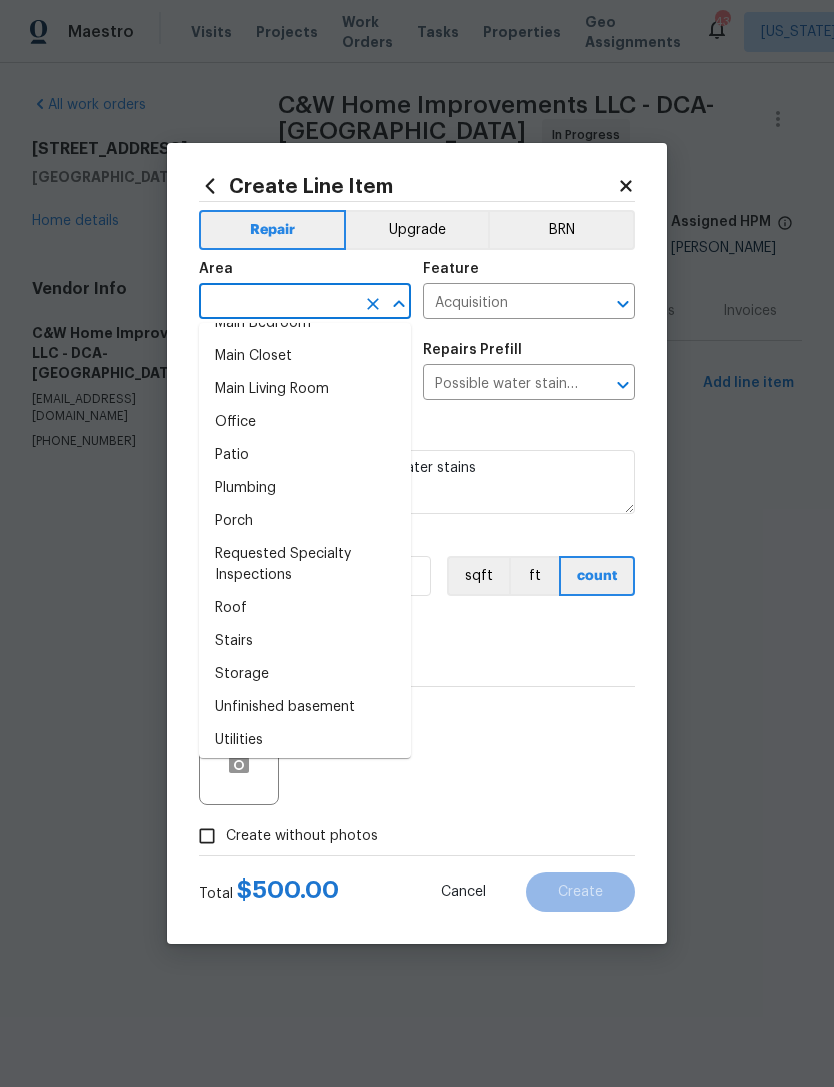 scroll, scrollTop: 1141, scrollLeft: 0, axis: vertical 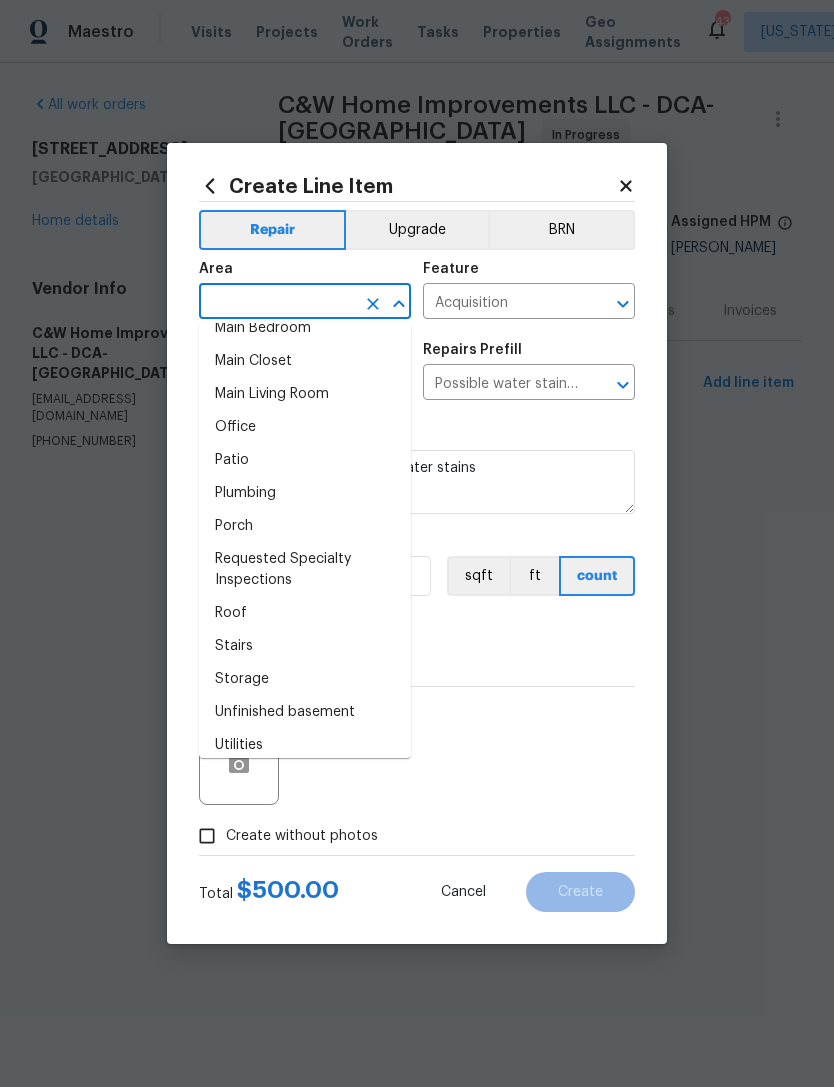 click on "Unfinished basement" at bounding box center (305, 712) 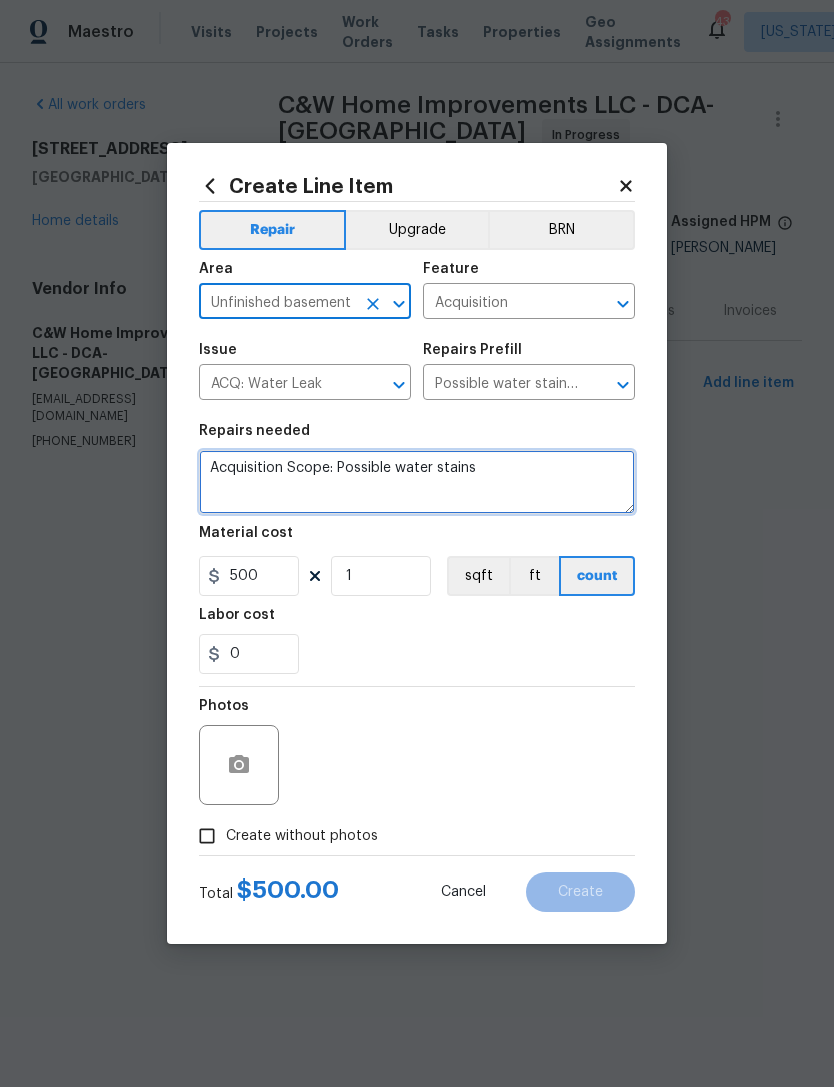 click on "Acquisition Scope: Possible water stains" at bounding box center [417, 482] 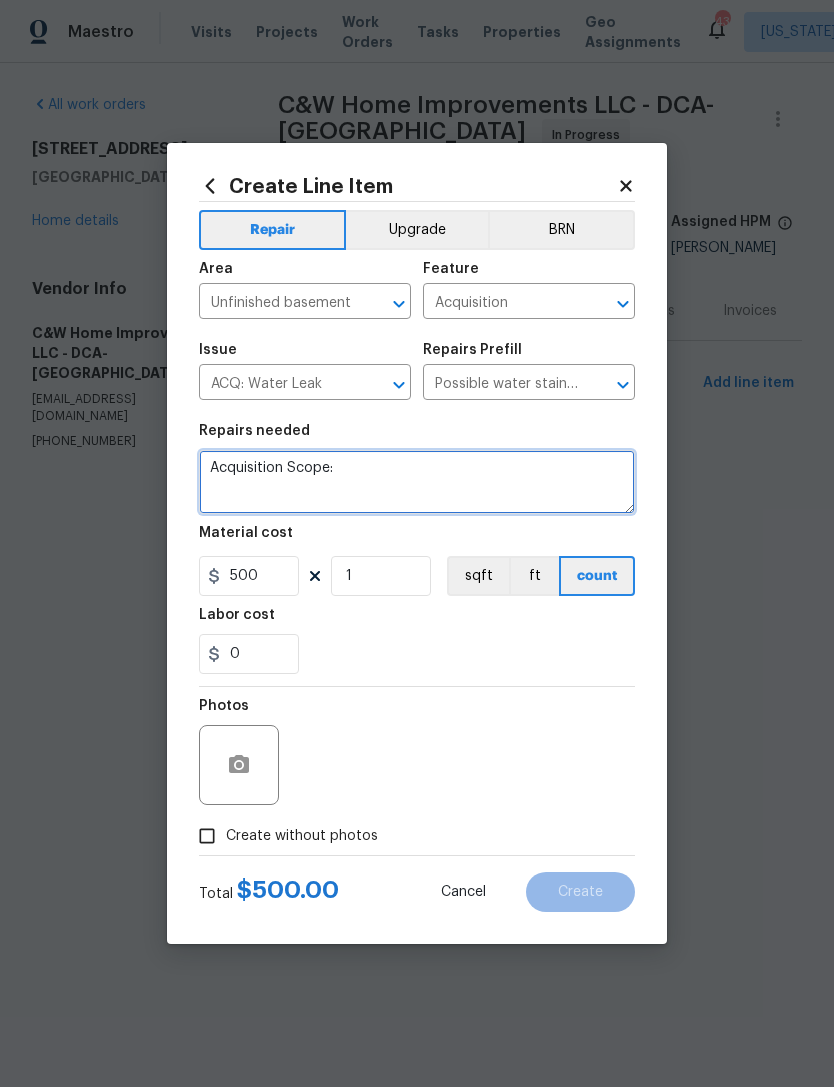 type on "Acquisition" 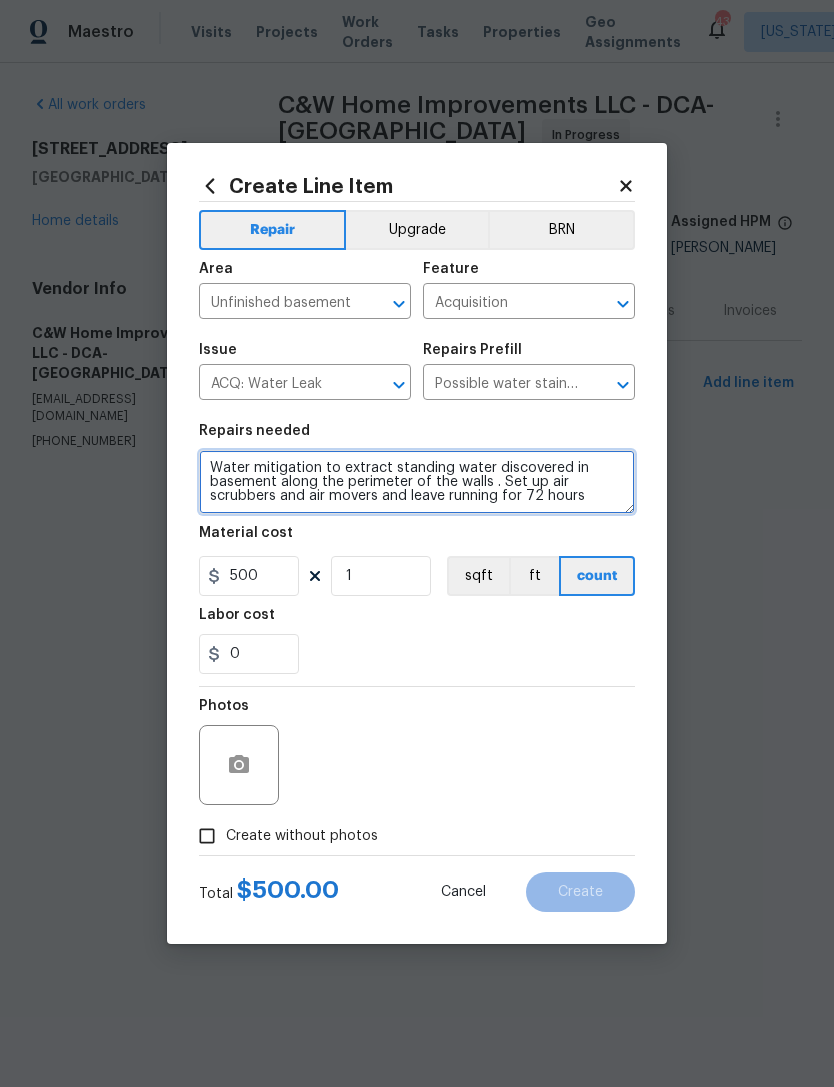 click on "Water mitigation to extract standing water discovered in basement along the perimeter of the walls . Set up air scrubbers and air movers and leave running for 72 hours" at bounding box center [417, 482] 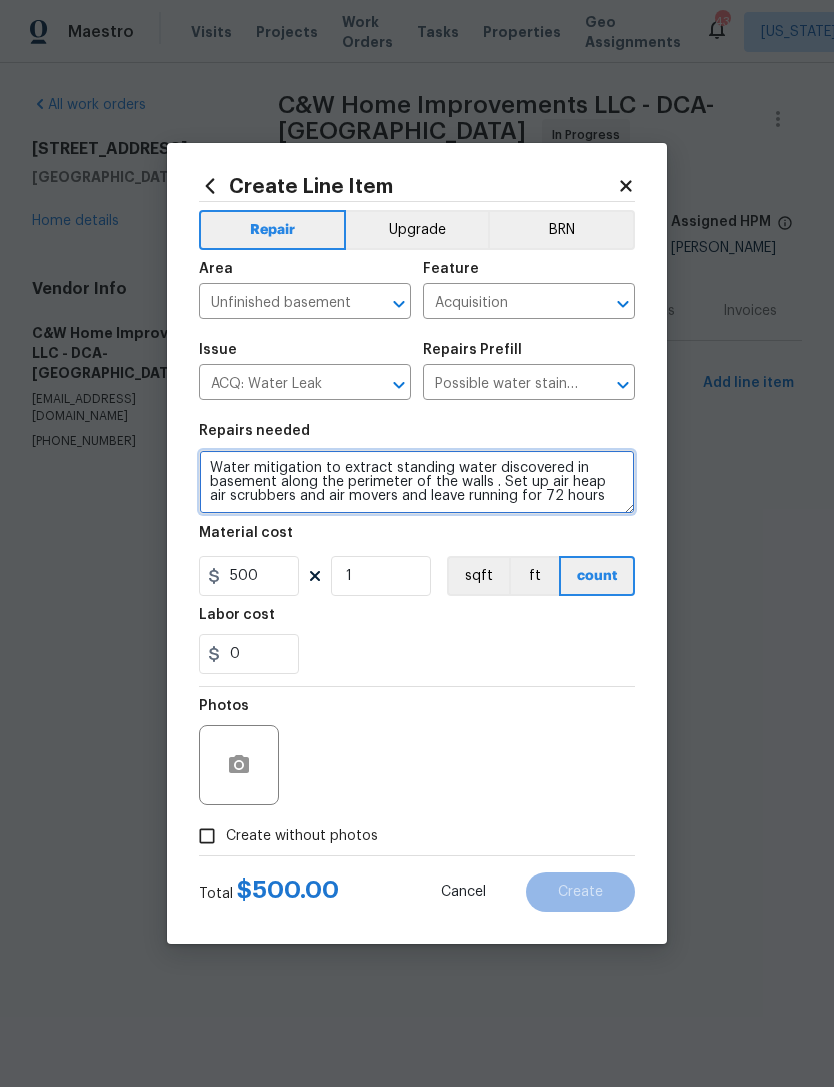 click on "Water mitigation to extract standing water discovered in basement along the perimeter of the walls . Set up air heap air scrubbers and air movers and leave running for 72 hours" at bounding box center (417, 482) 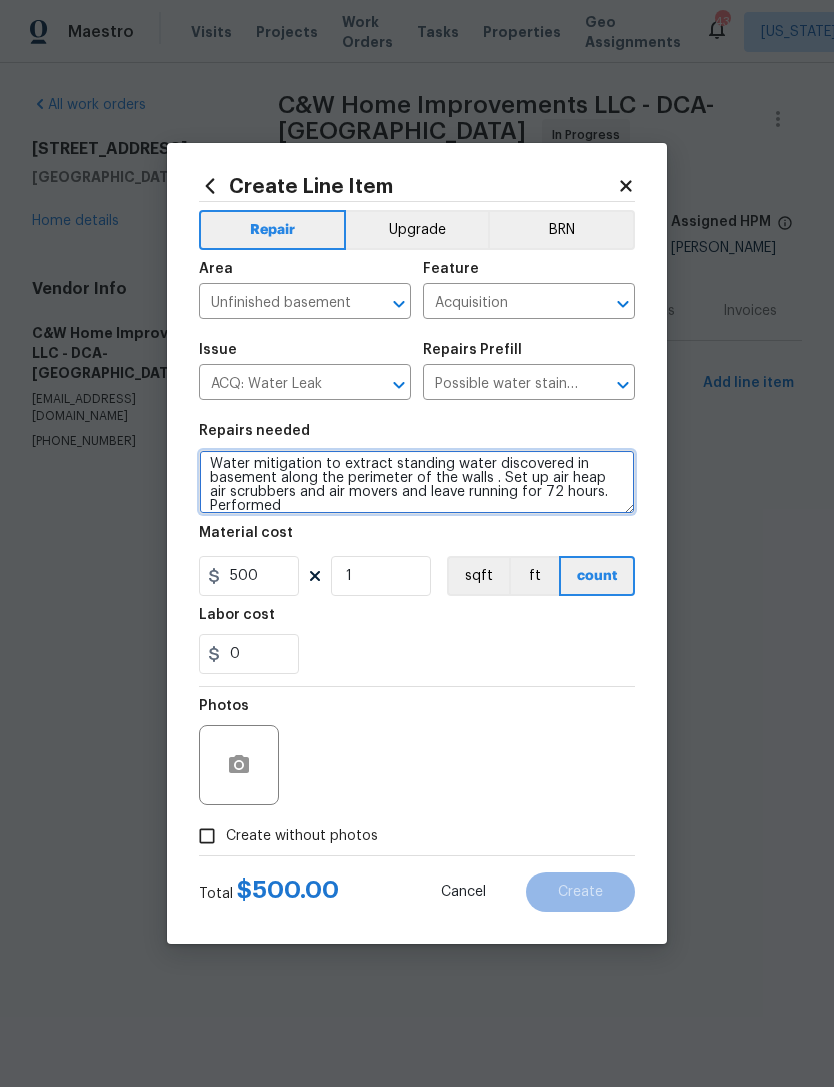 scroll, scrollTop: 4, scrollLeft: 0, axis: vertical 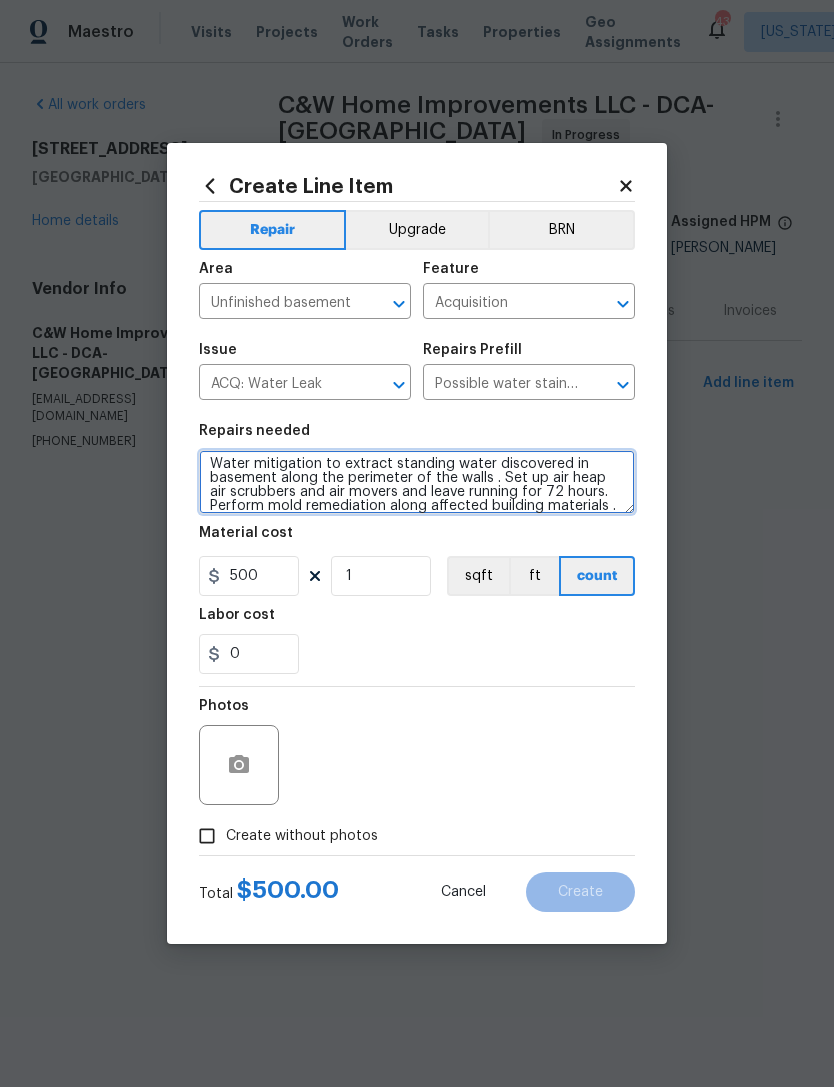 click on "Water mitigation to extract standing water discovered in basement along the perimeter of the walls . Set up air heap air scrubbers and air movers and leave running for 72 hours. Perform mold remediation along affected building materials ." at bounding box center (417, 482) 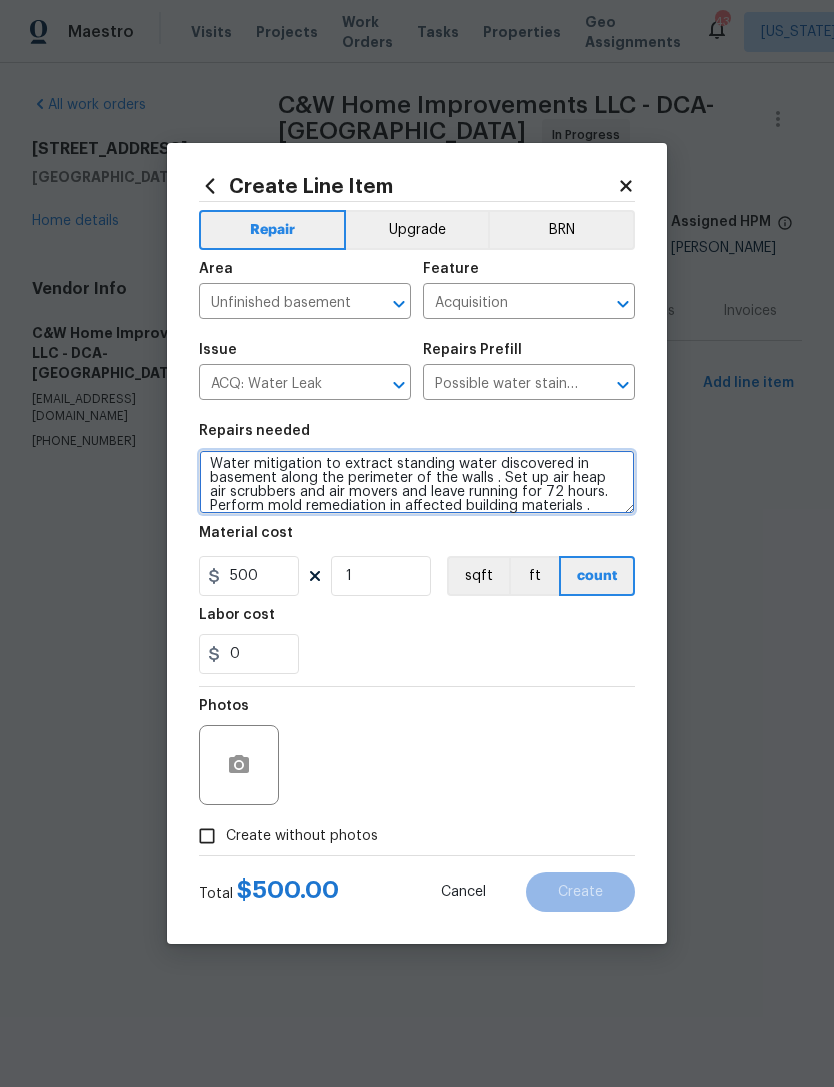 click on "Water mitigation to extract standing water discovered in basement along the perimeter of the walls . Set up air heap air scrubbers and air movers and leave running for 72 hours. Perform mold remediation in affected building materials ." at bounding box center (417, 482) 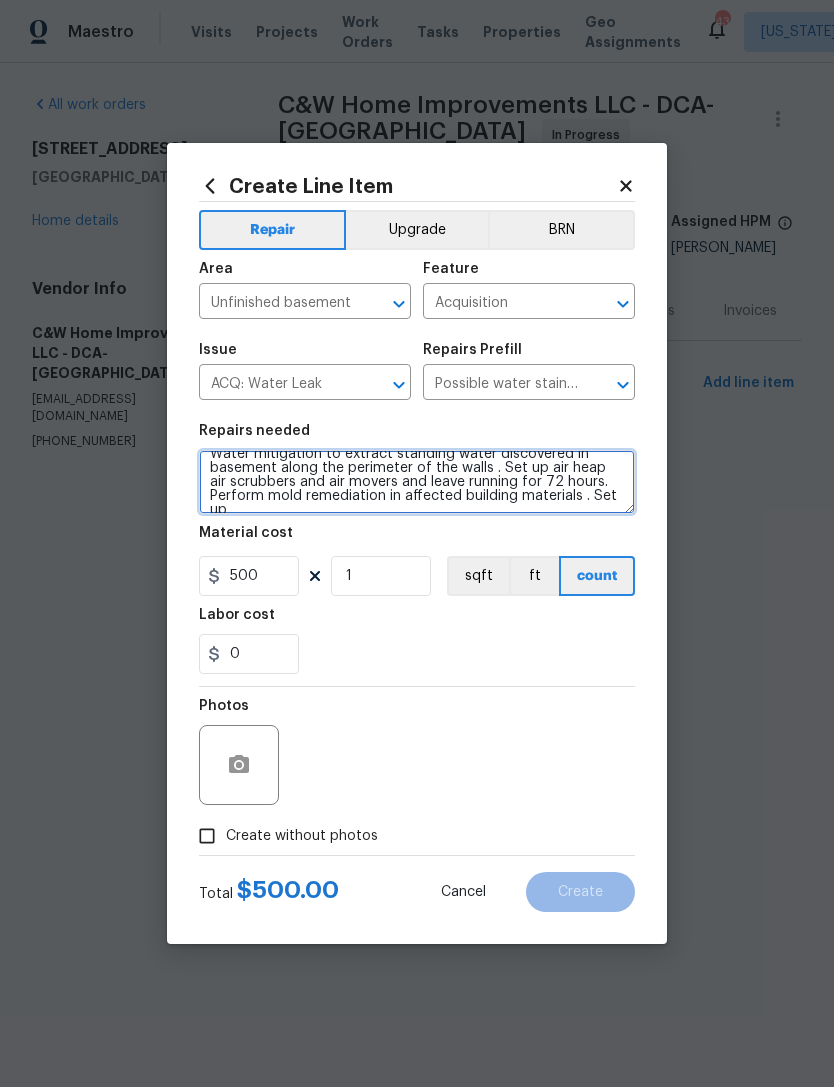 scroll, scrollTop: 18, scrollLeft: 0, axis: vertical 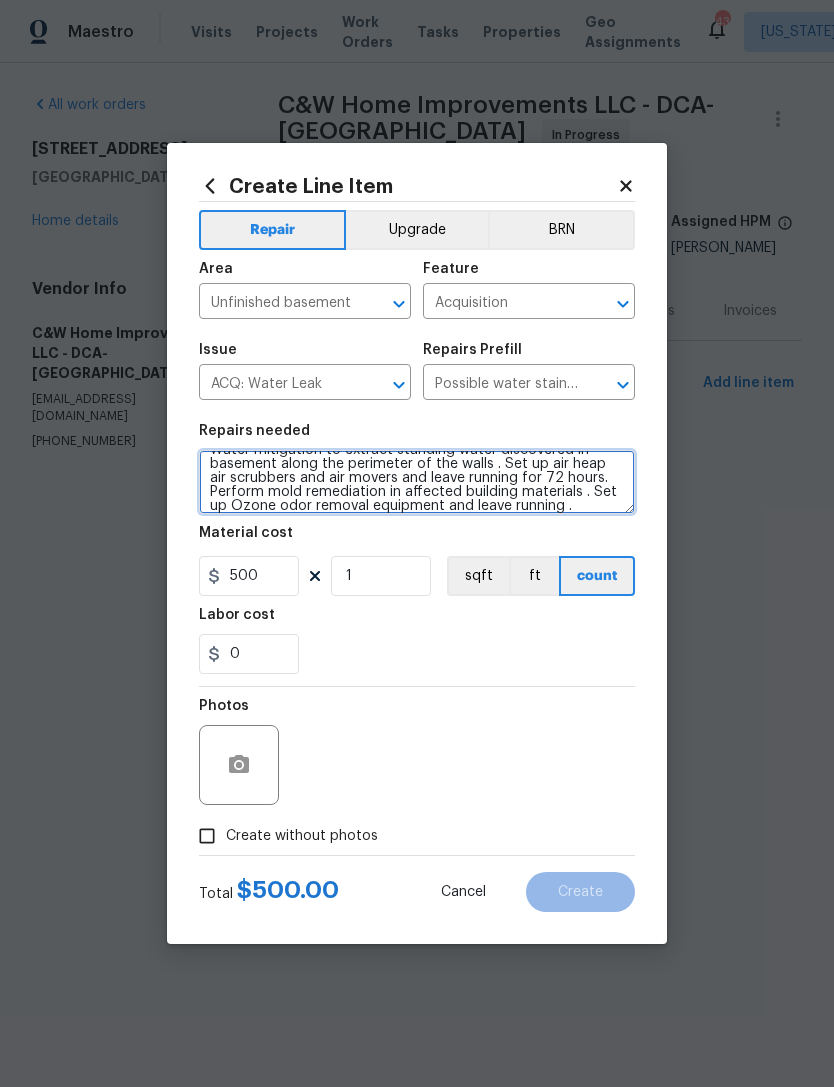 click on "Water mitigation to extract standing water discovered in basement along the perimeter of the walls . Set up air heap air scrubbers and air movers and leave running for 72 hours. Perform mold remediation in affected building materials . Set up Ozone odor removal equipment and leave running ." at bounding box center [417, 482] 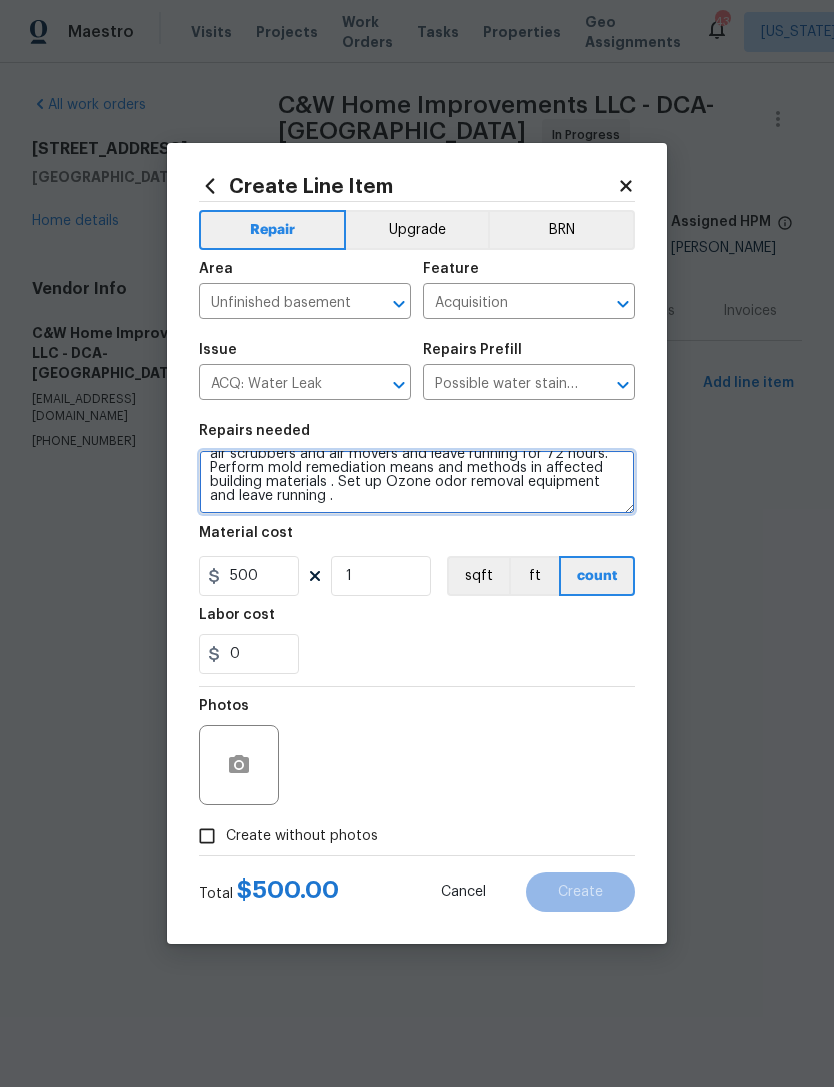 scroll, scrollTop: 42, scrollLeft: 0, axis: vertical 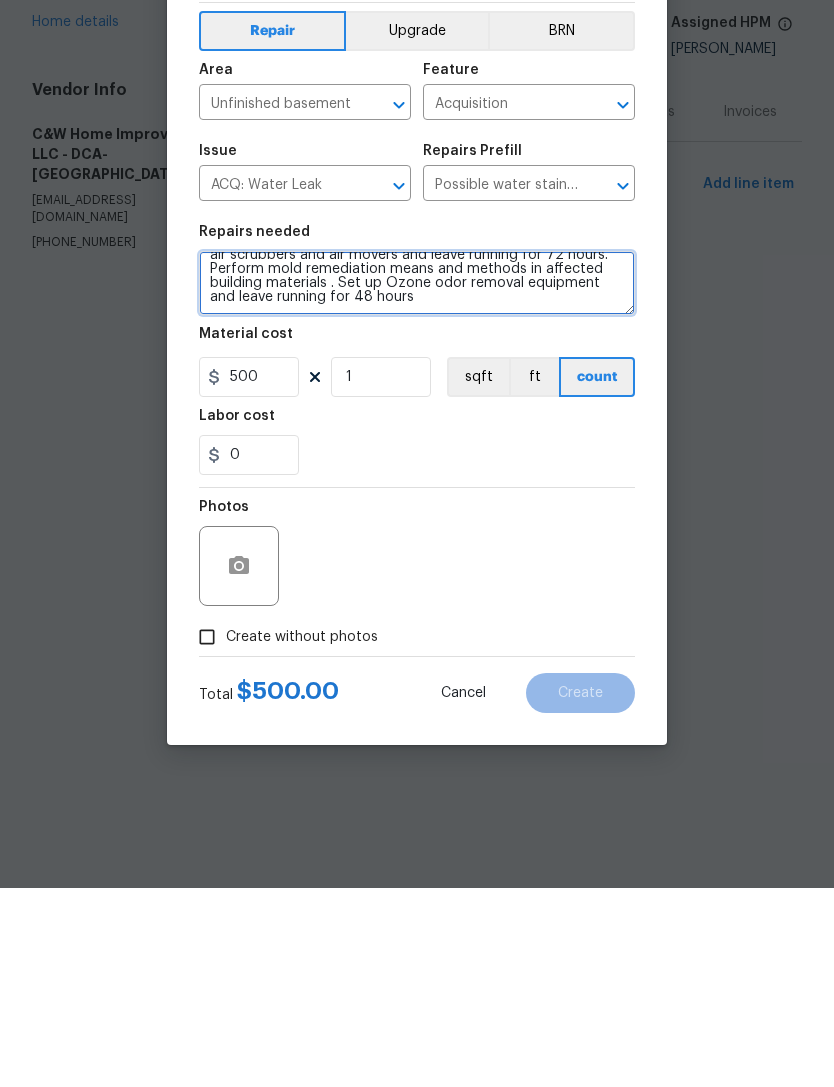 type on "Water mitigation to extract standing water discovered in basement along the perimeter of the walls . Set up air heap air scrubbers and air movers and leave running for 72 hours. Perform mold remediation means and methods in affected building materials . Set up Ozone odor removal equipment and leave running for 48 hours" 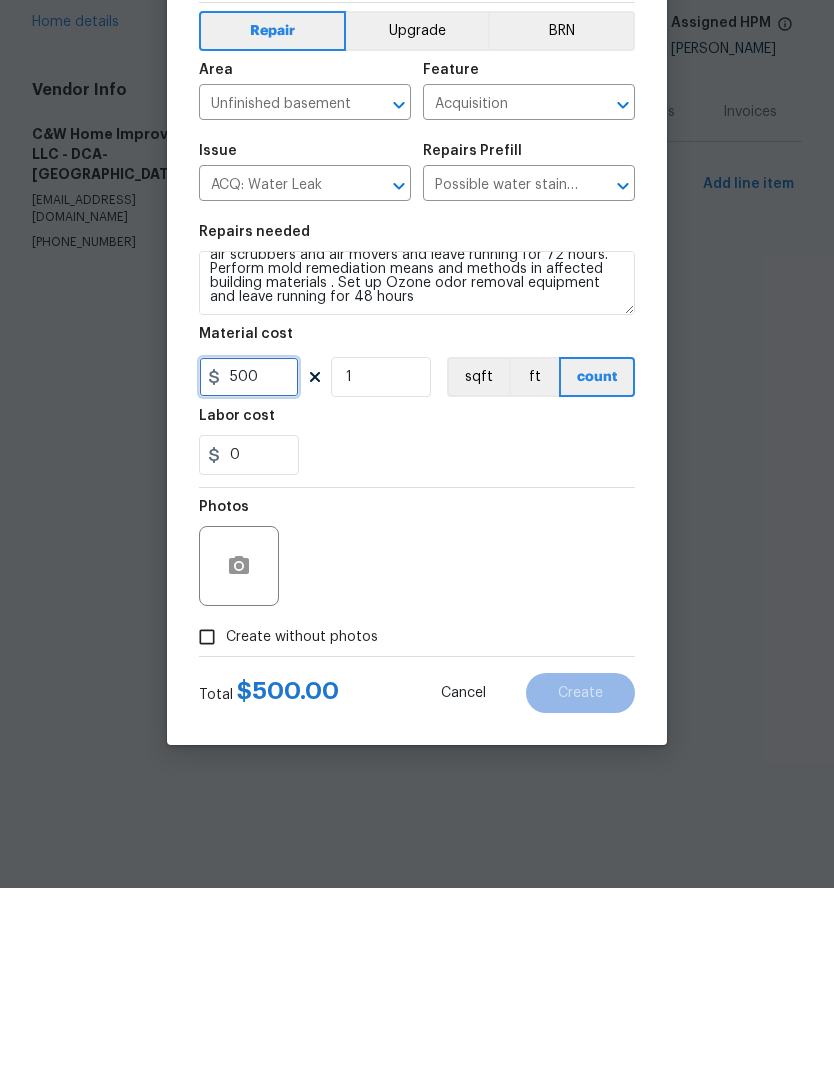 click on "500" at bounding box center [249, 576] 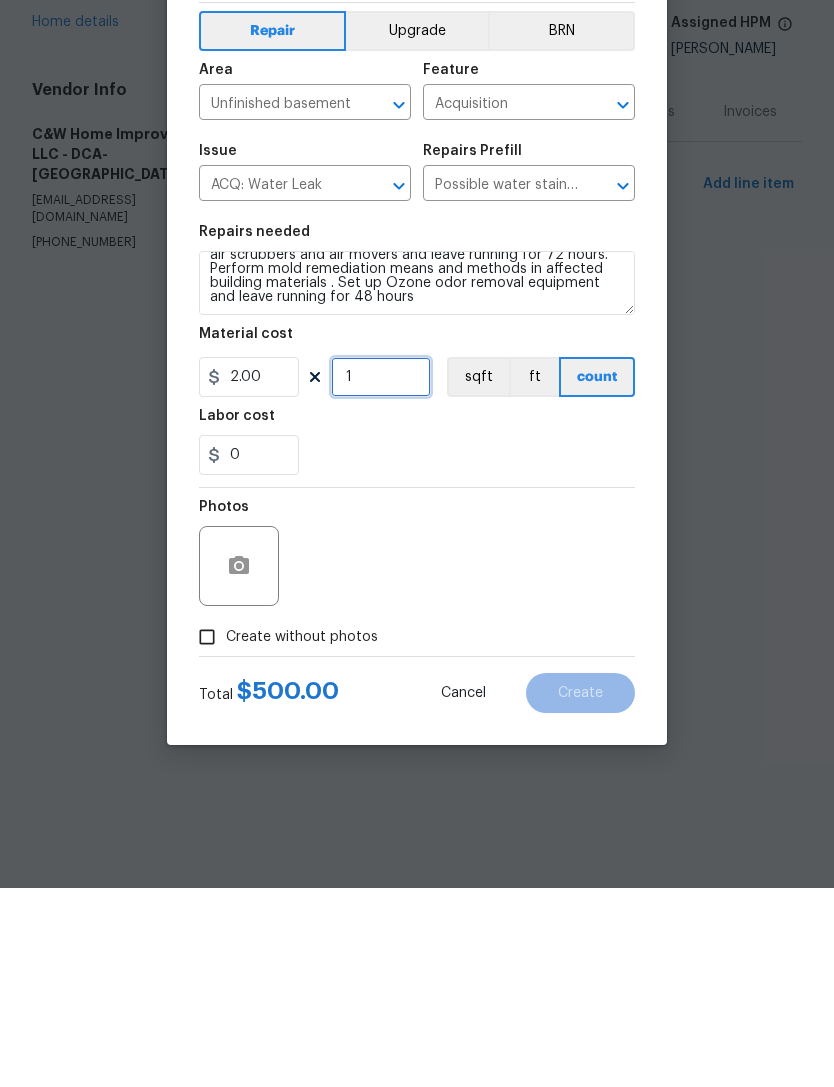 click on "1" at bounding box center (381, 576) 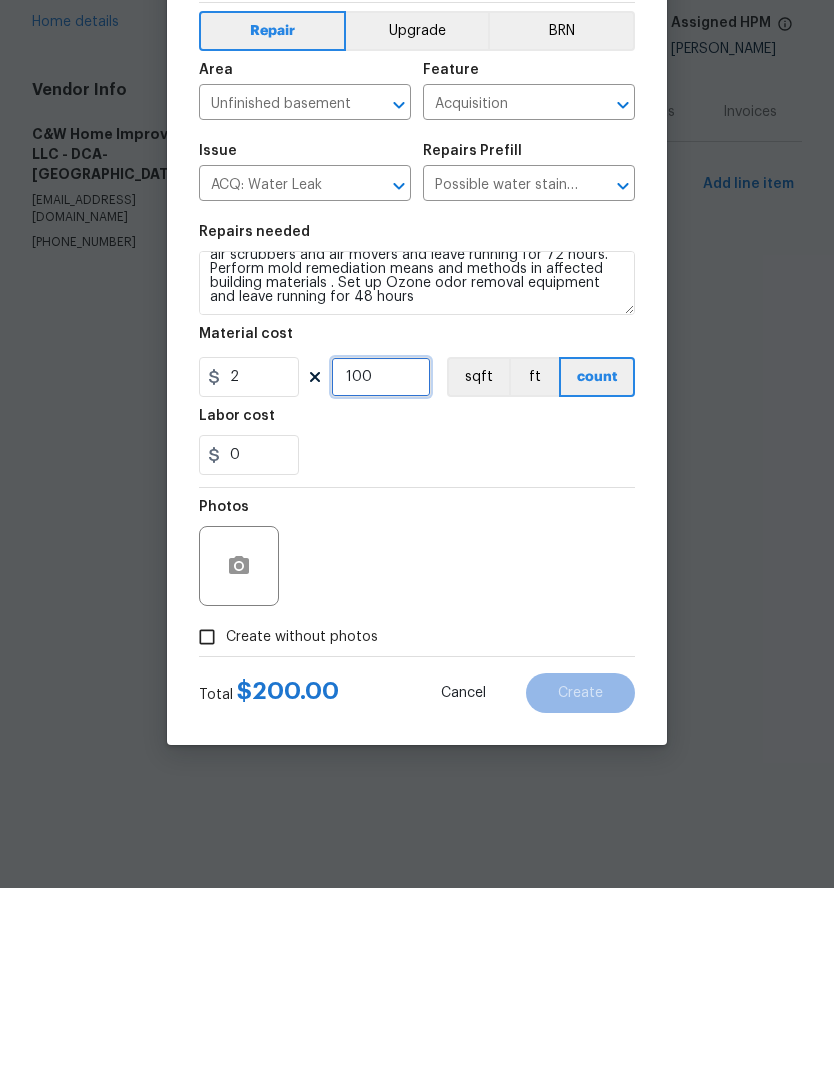 type on "1000" 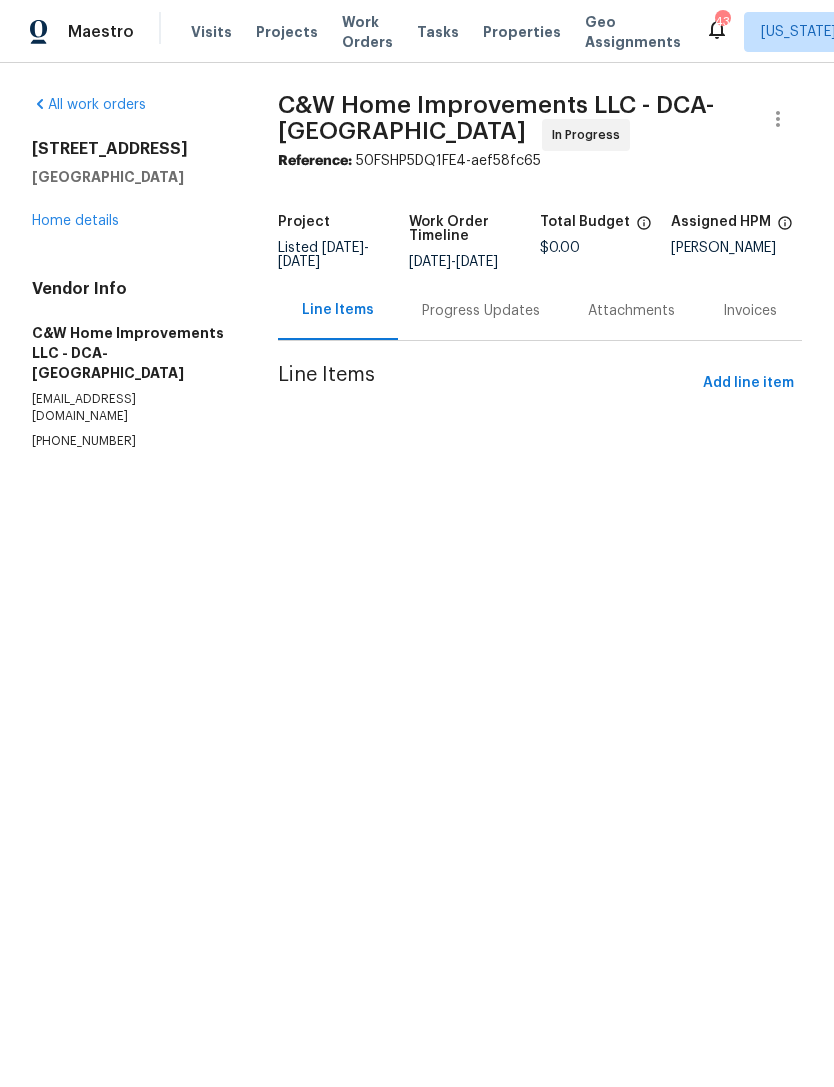 click on "Home details" at bounding box center (75, 221) 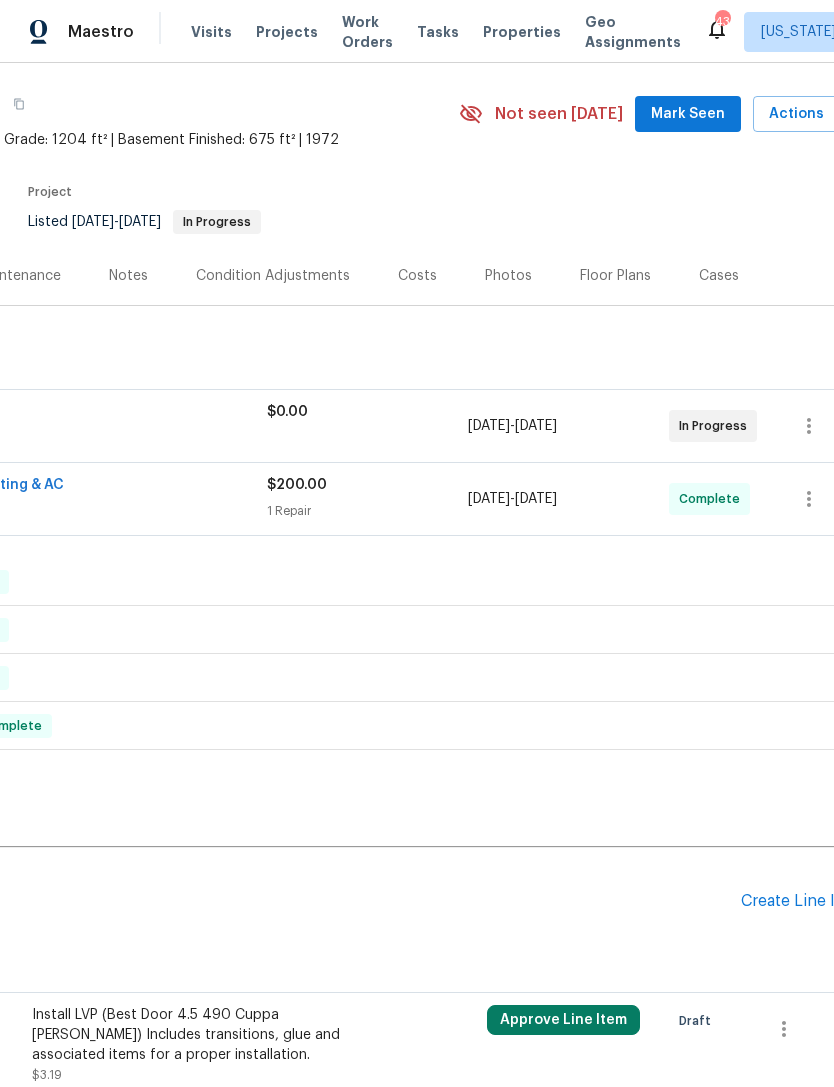 scroll, scrollTop: 60, scrollLeft: 284, axis: both 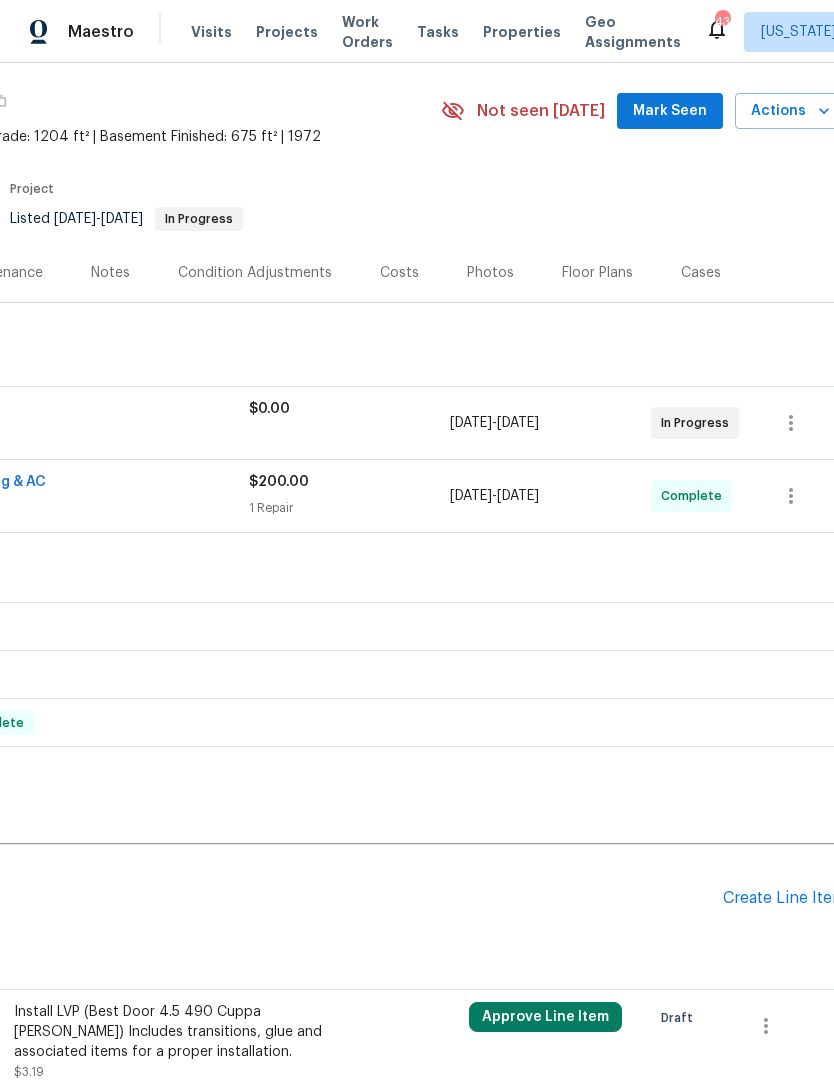click on "[DATE]" at bounding box center [471, 423] 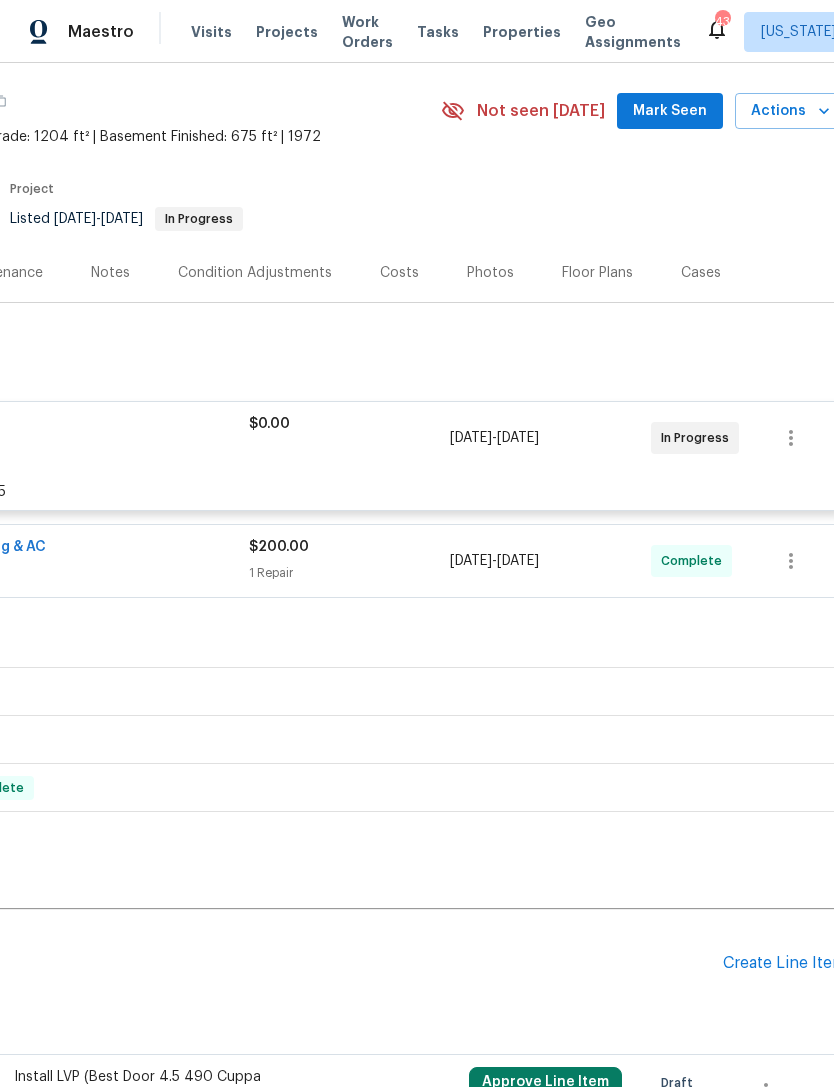 click on "$0.00" at bounding box center [349, 438] 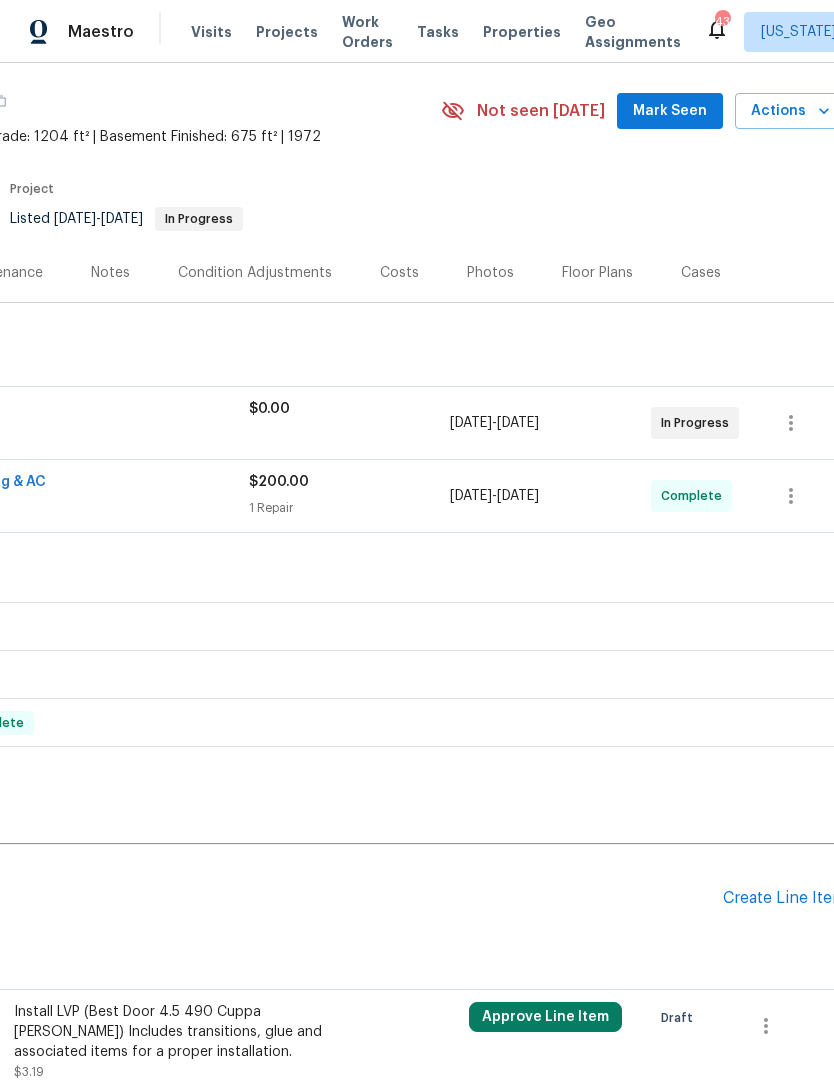 click on "[DATE]" at bounding box center (471, 423) 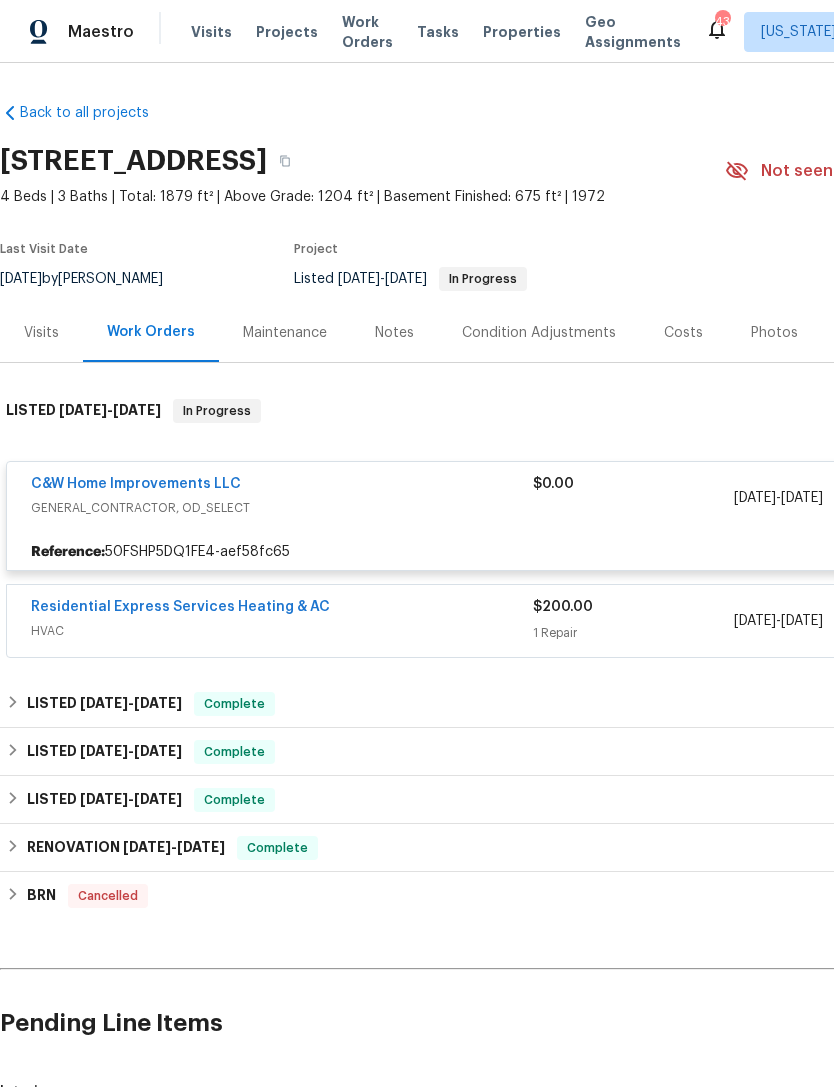 scroll, scrollTop: 0, scrollLeft: 0, axis: both 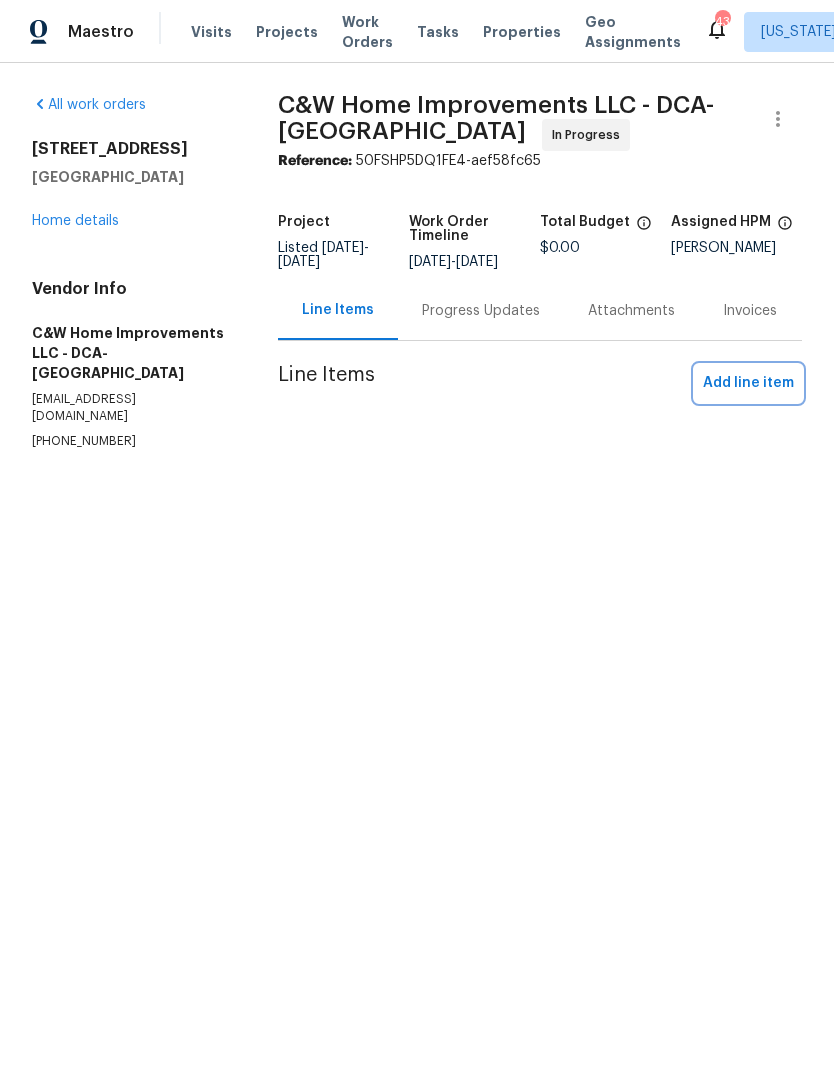 click on "Add line item" at bounding box center (748, 383) 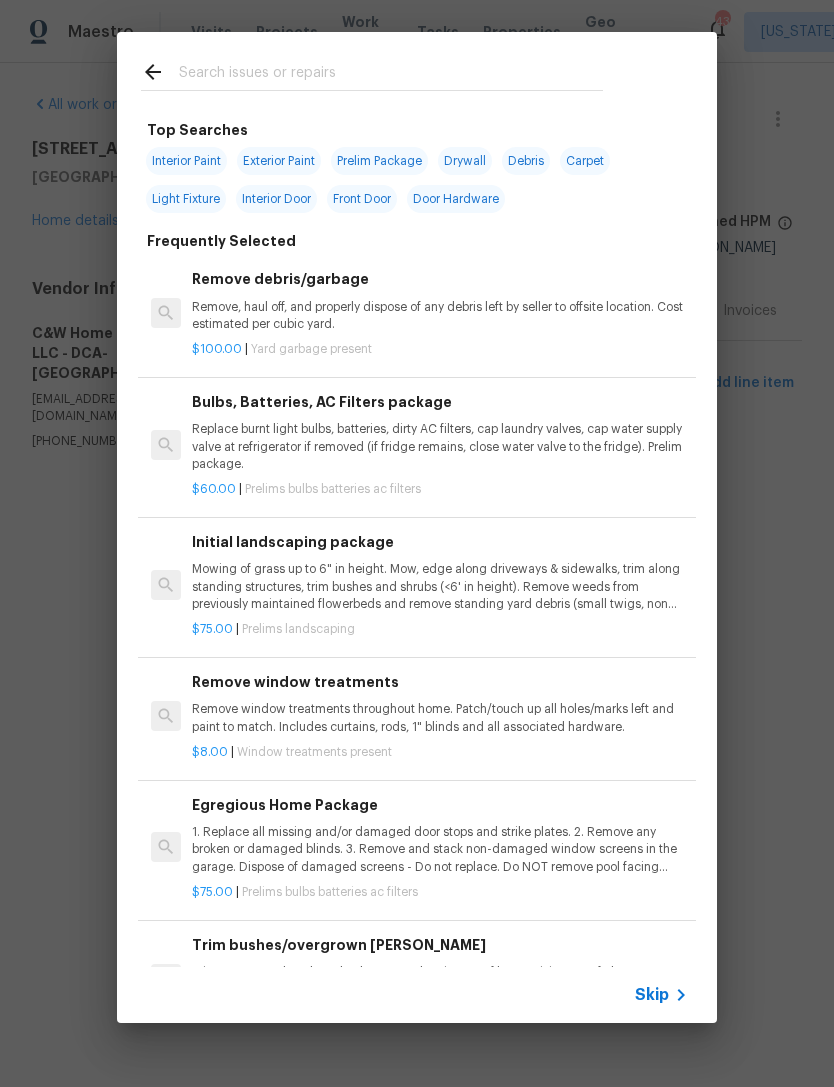 click at bounding box center (391, 75) 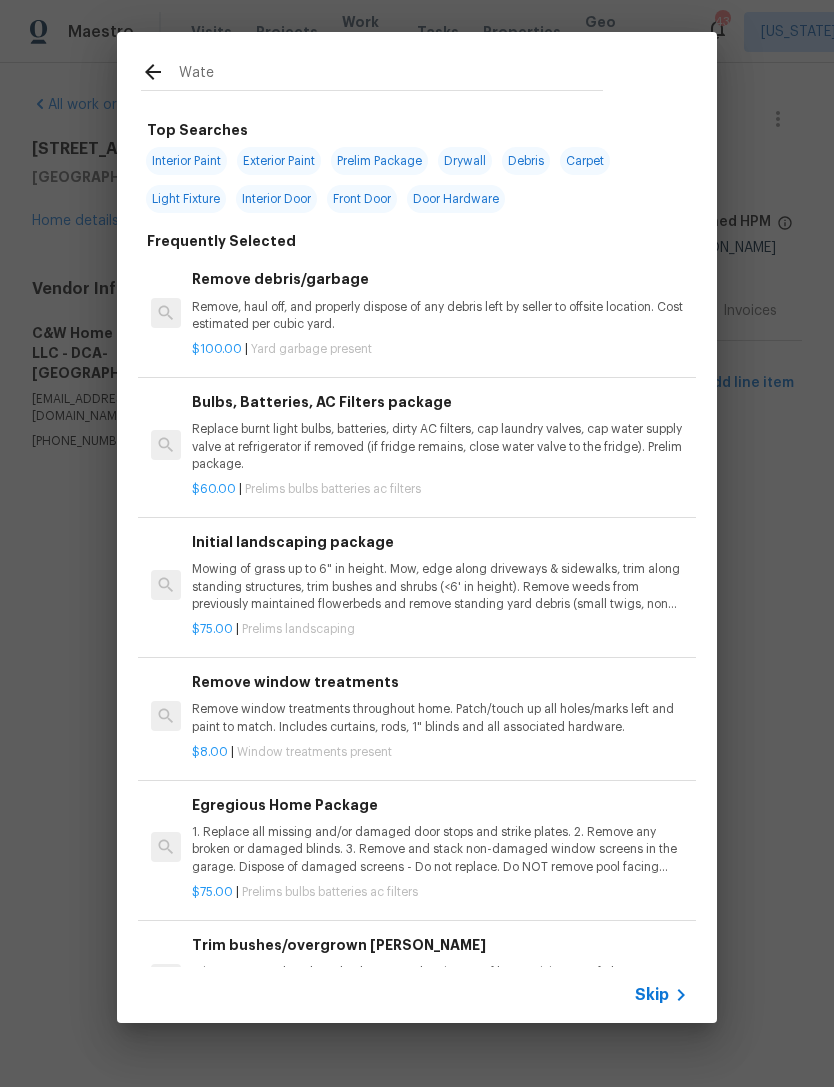 type on "Water" 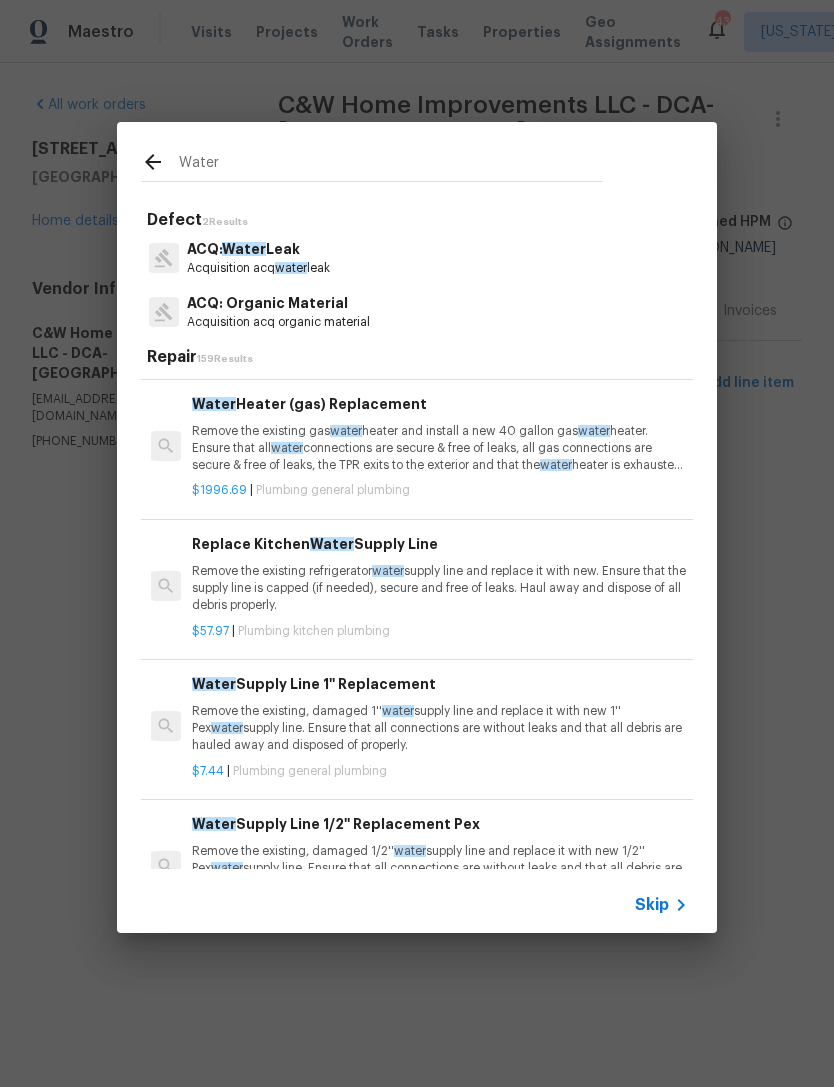 scroll, scrollTop: 1579, scrollLeft: -1, axis: both 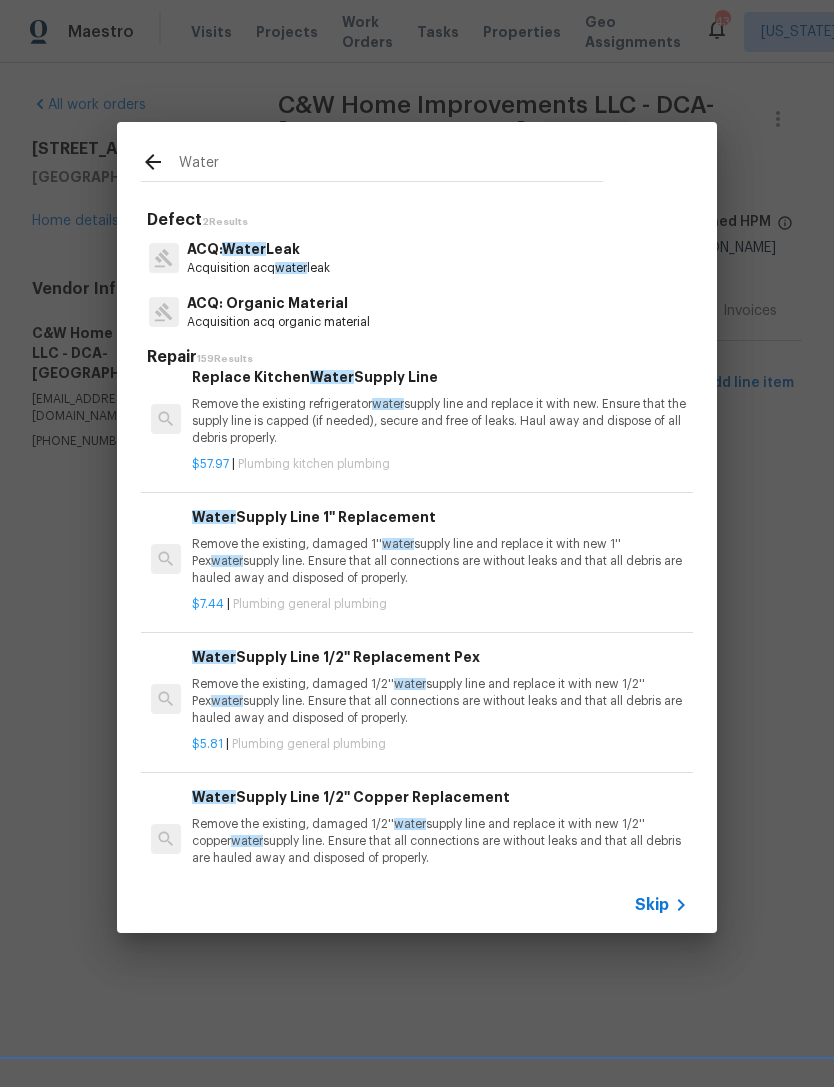 click on "ACQ:  Water  Leak" at bounding box center [258, 249] 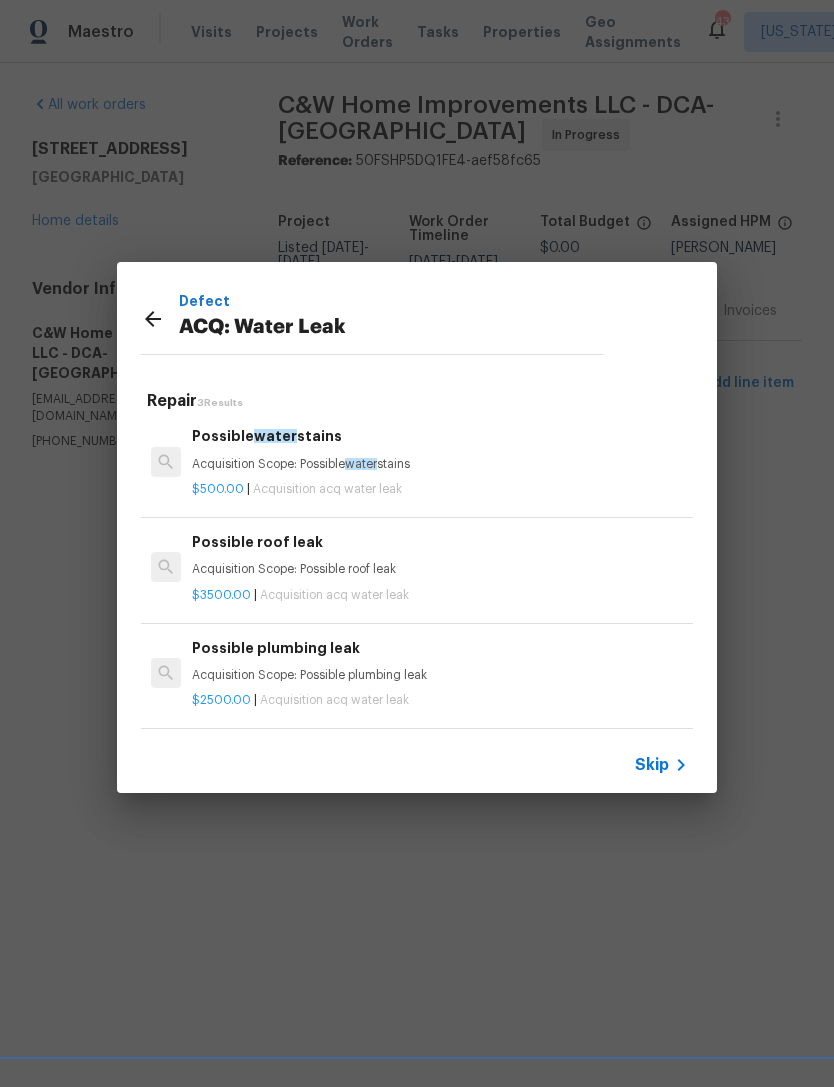 scroll, scrollTop: 1714, scrollLeft: 0, axis: vertical 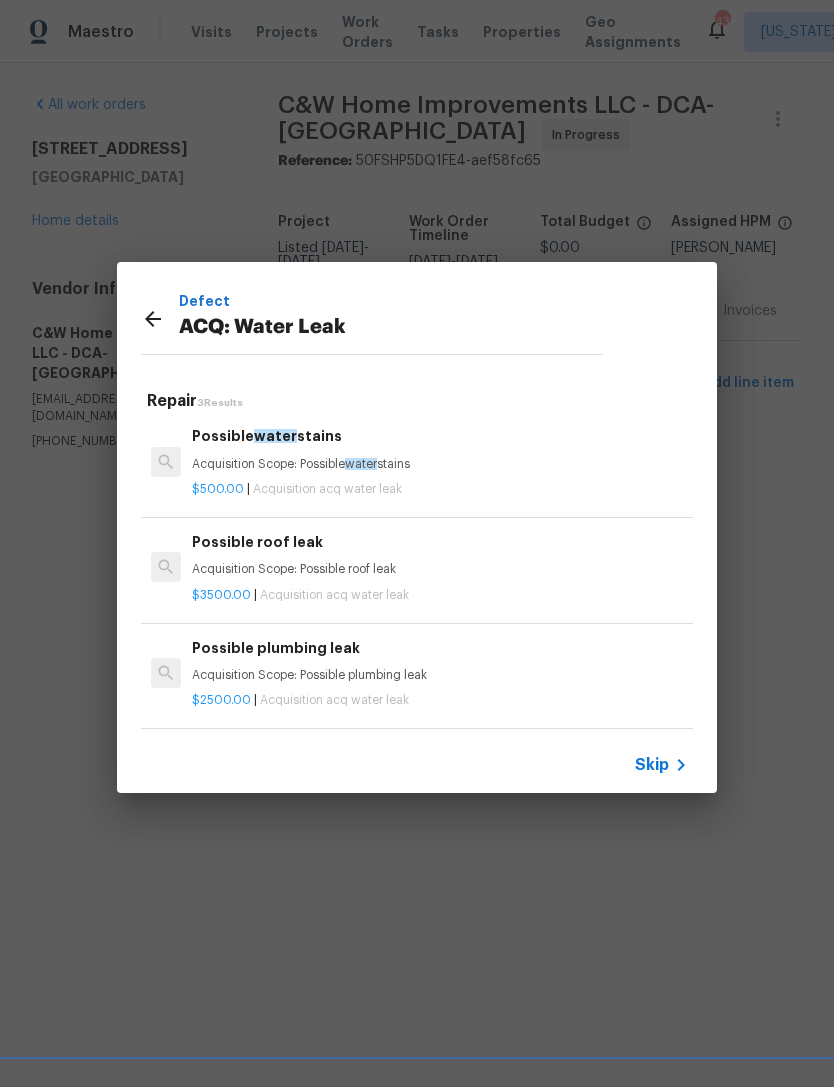 click on "ACQ: Water Leak" at bounding box center [391, 328] 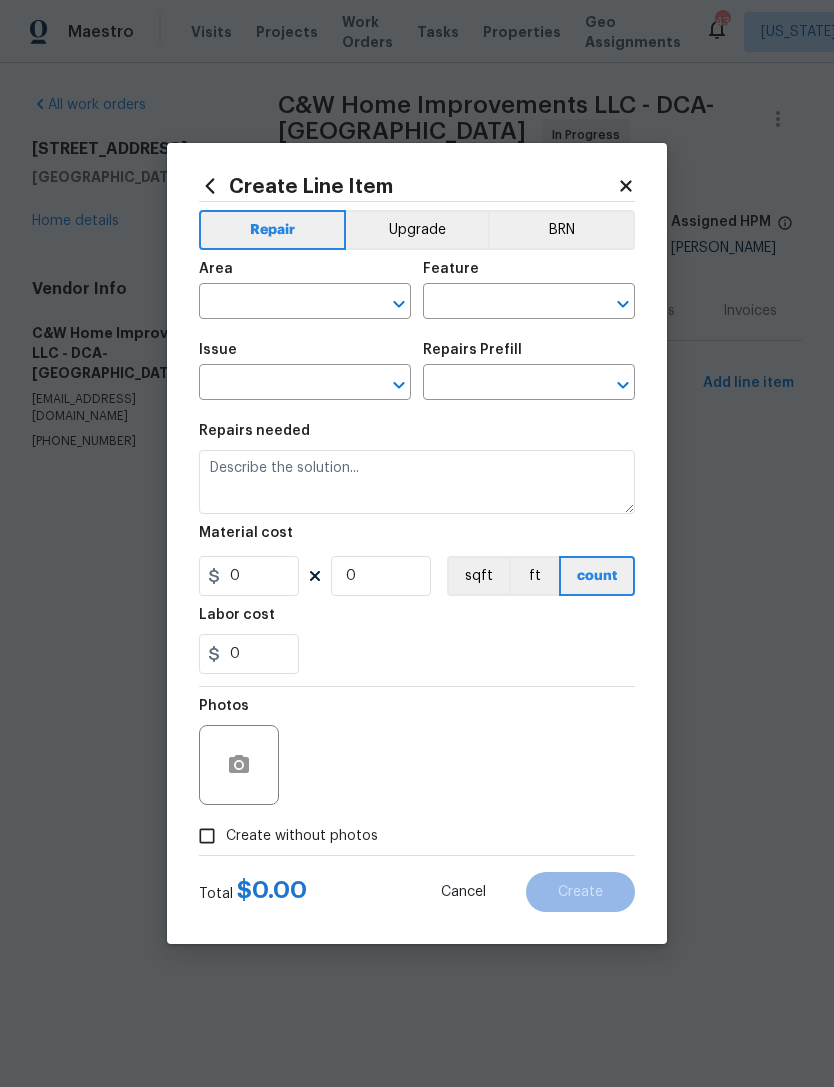 click 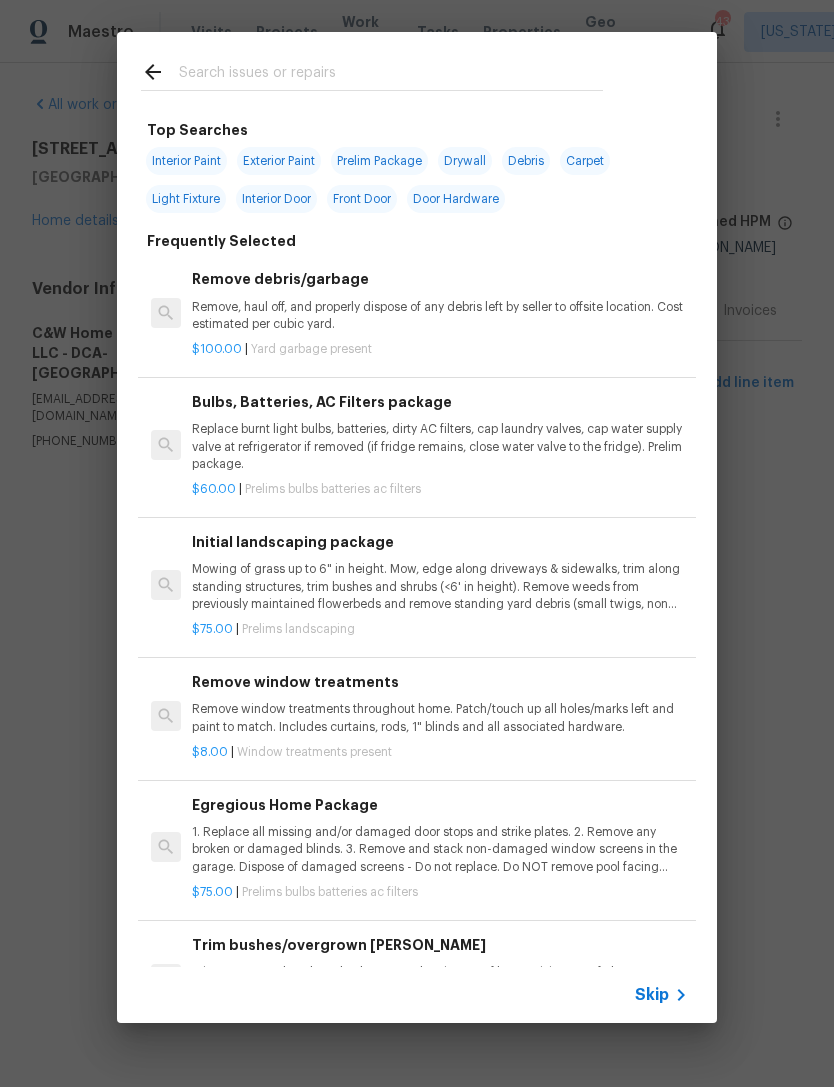 click at bounding box center [391, 75] 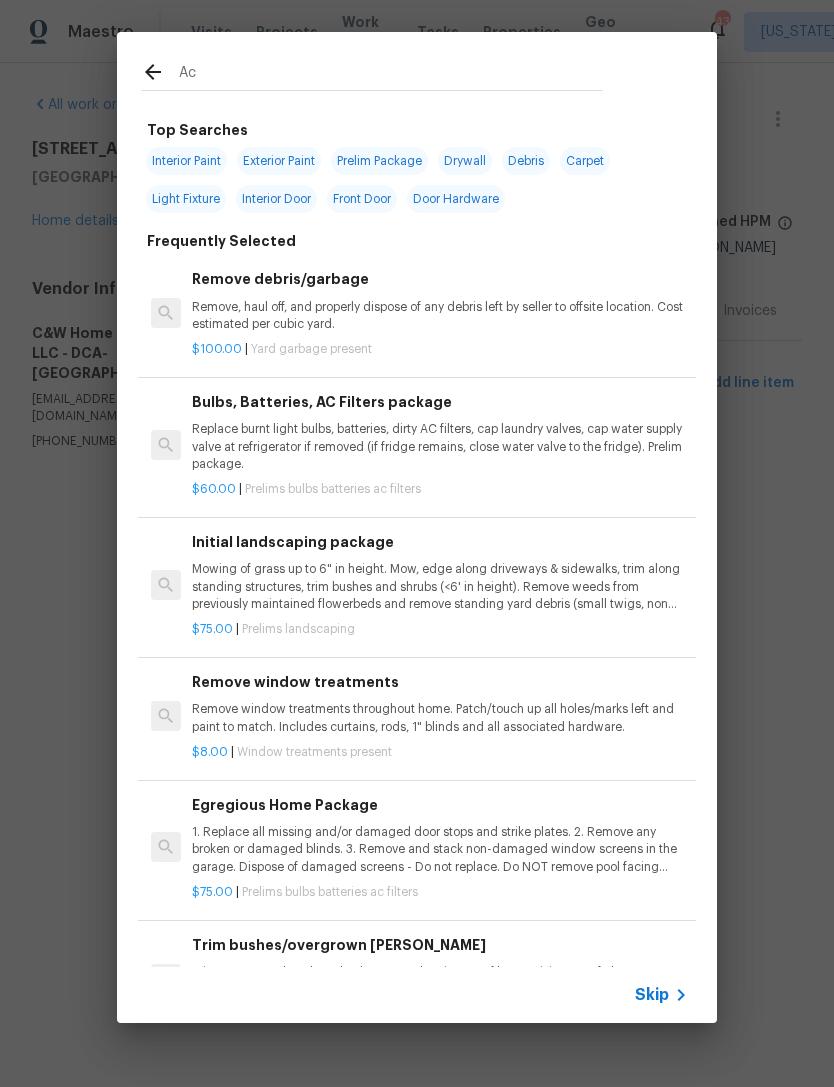 type on "Acq" 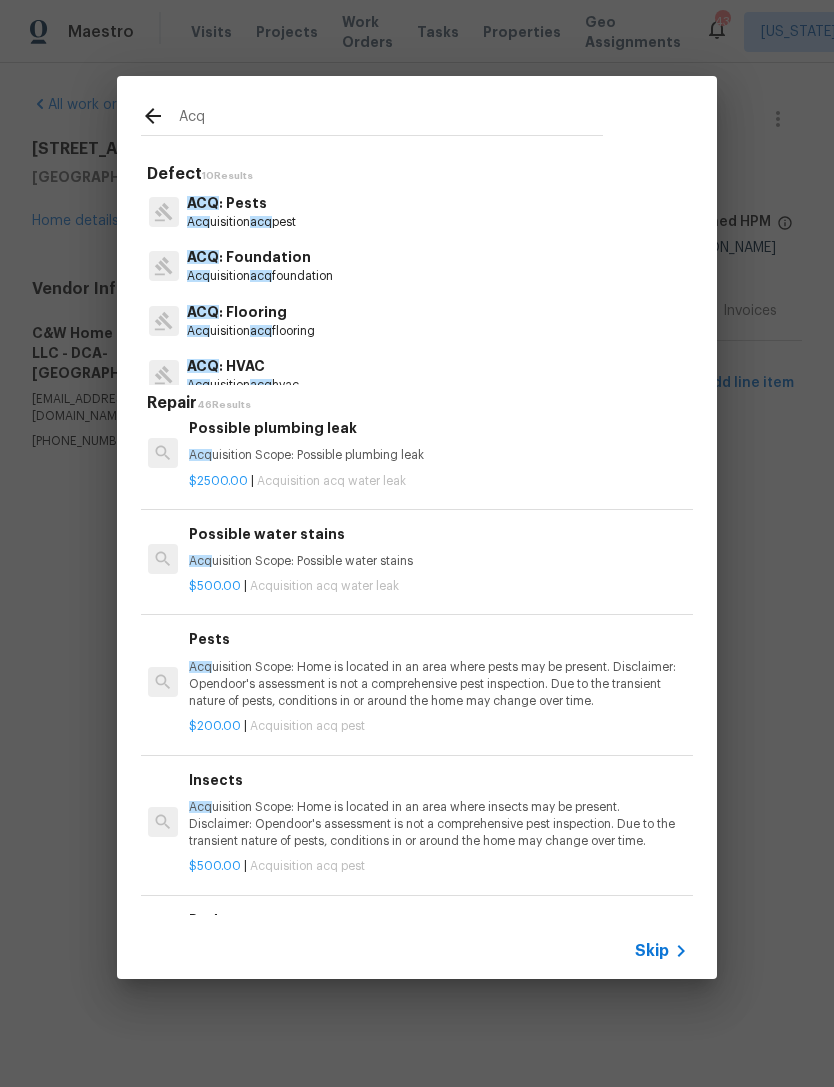 scroll, scrollTop: 1605, scrollLeft: 1, axis: both 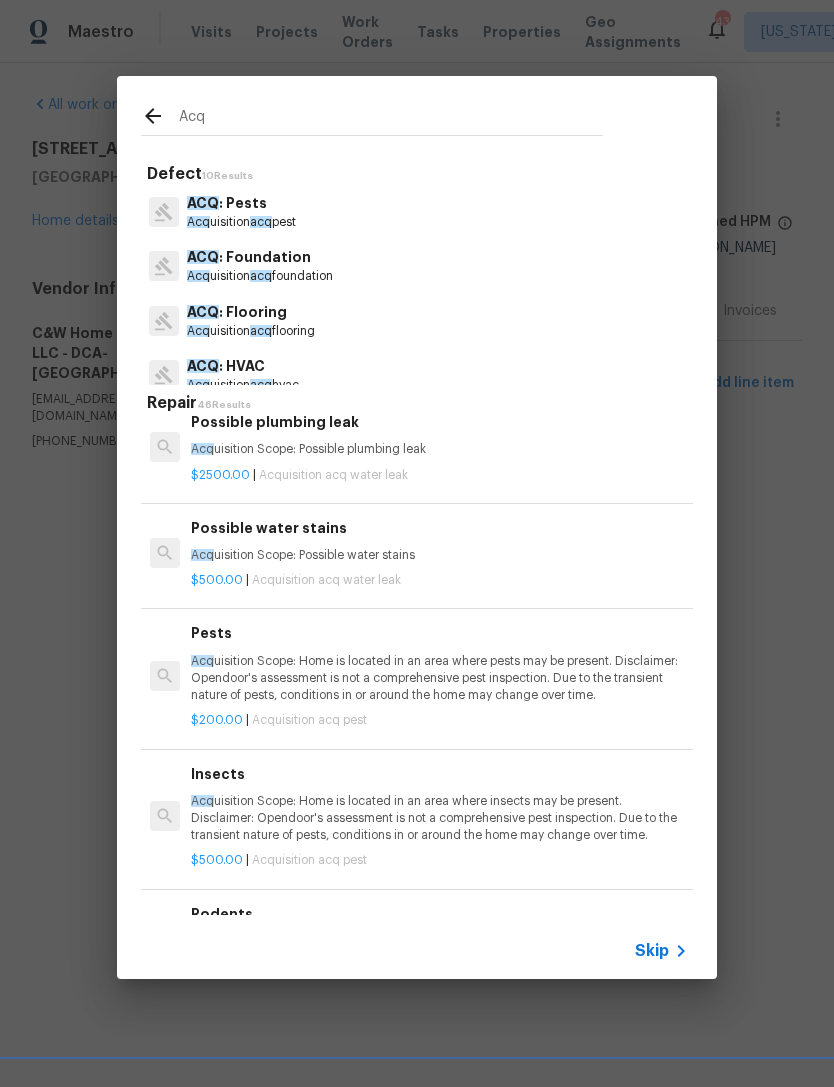 click on "Acq uisition Scope: Possible water stains" at bounding box center (439, 555) 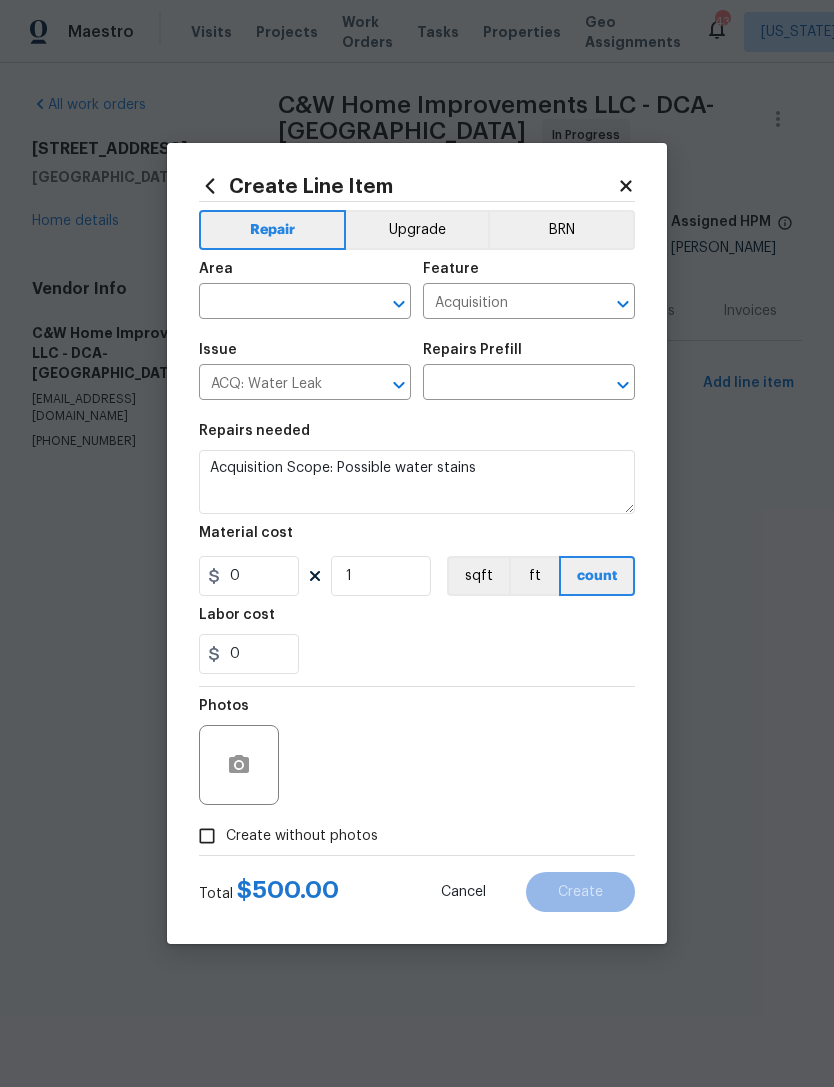 type on "Possible water stains $500.00" 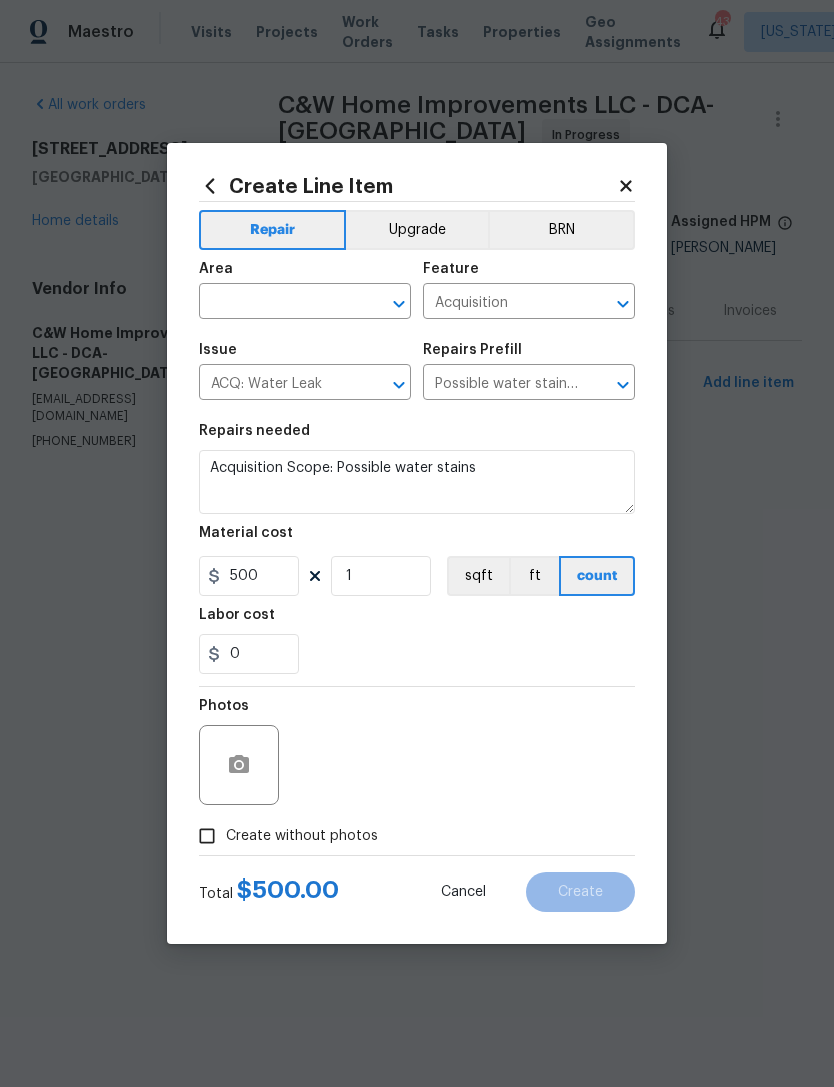 click 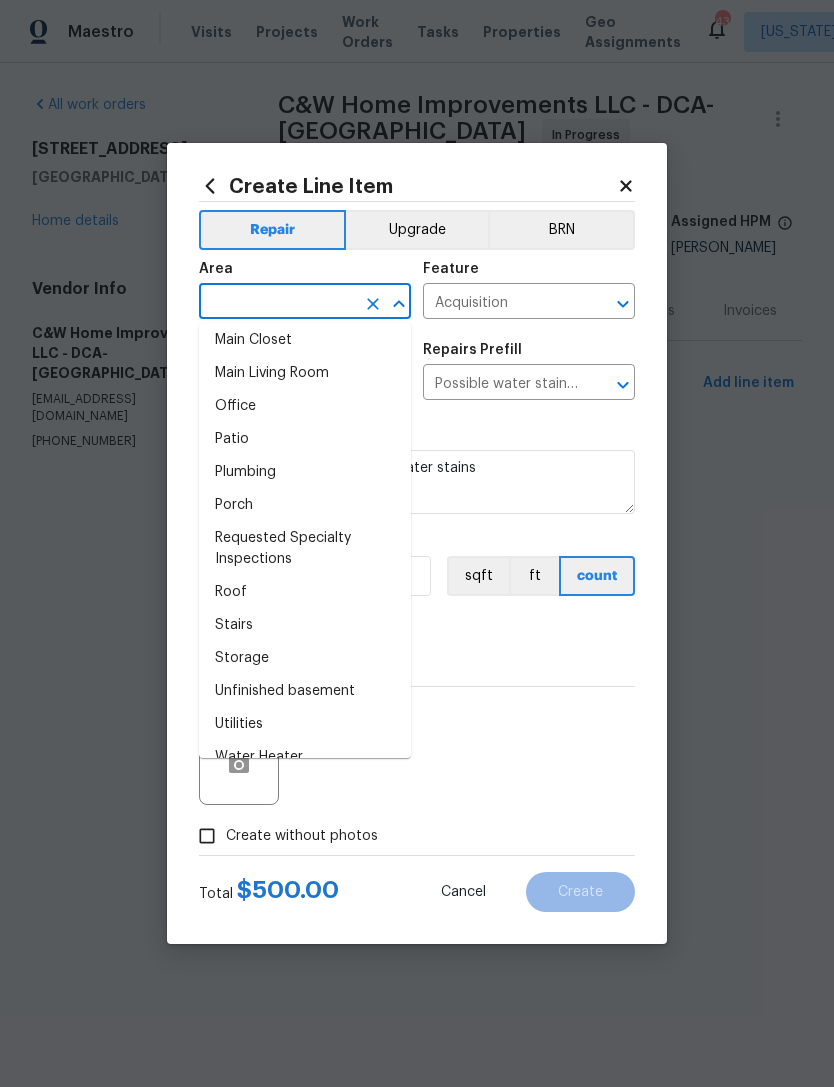 scroll, scrollTop: 1161, scrollLeft: 0, axis: vertical 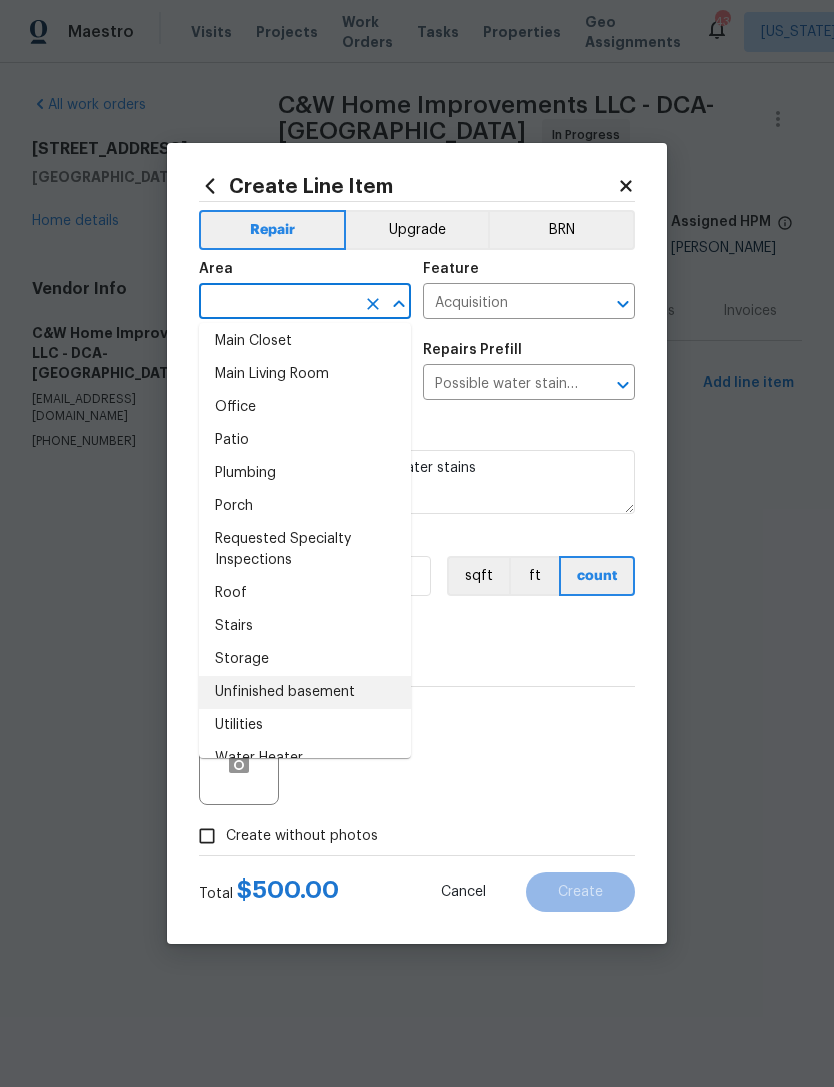 click on "Unfinished basement" at bounding box center (305, 692) 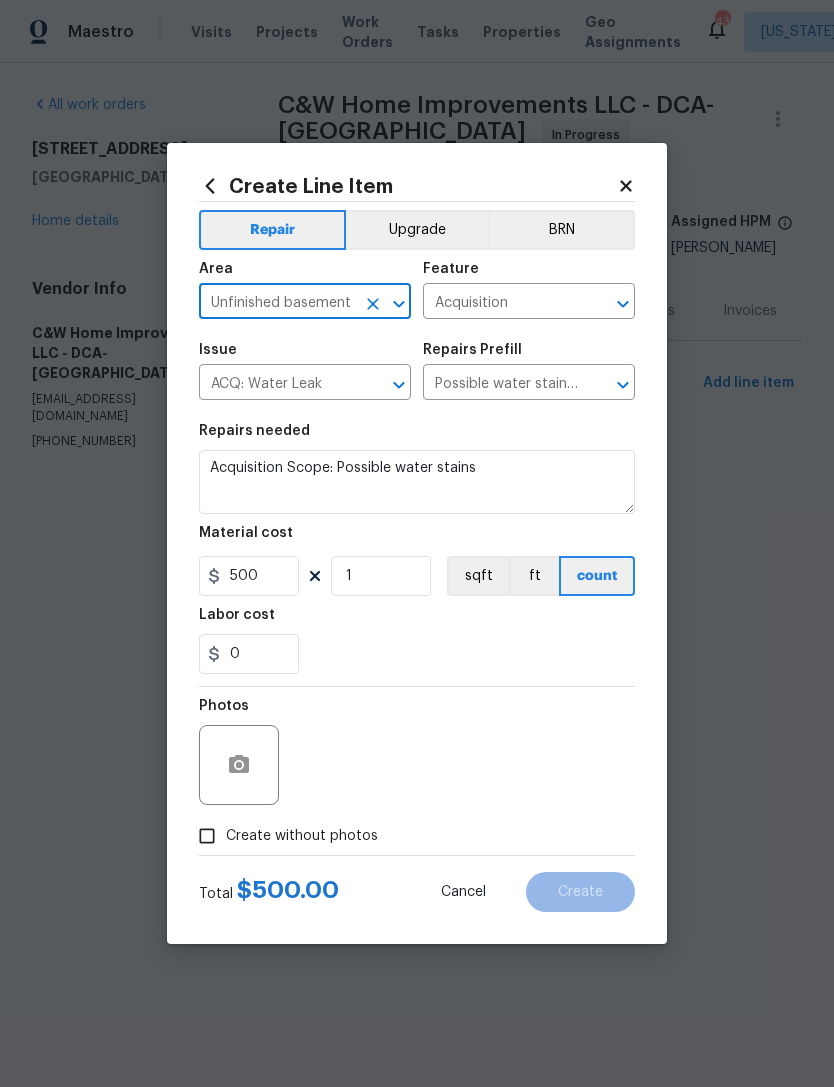 click 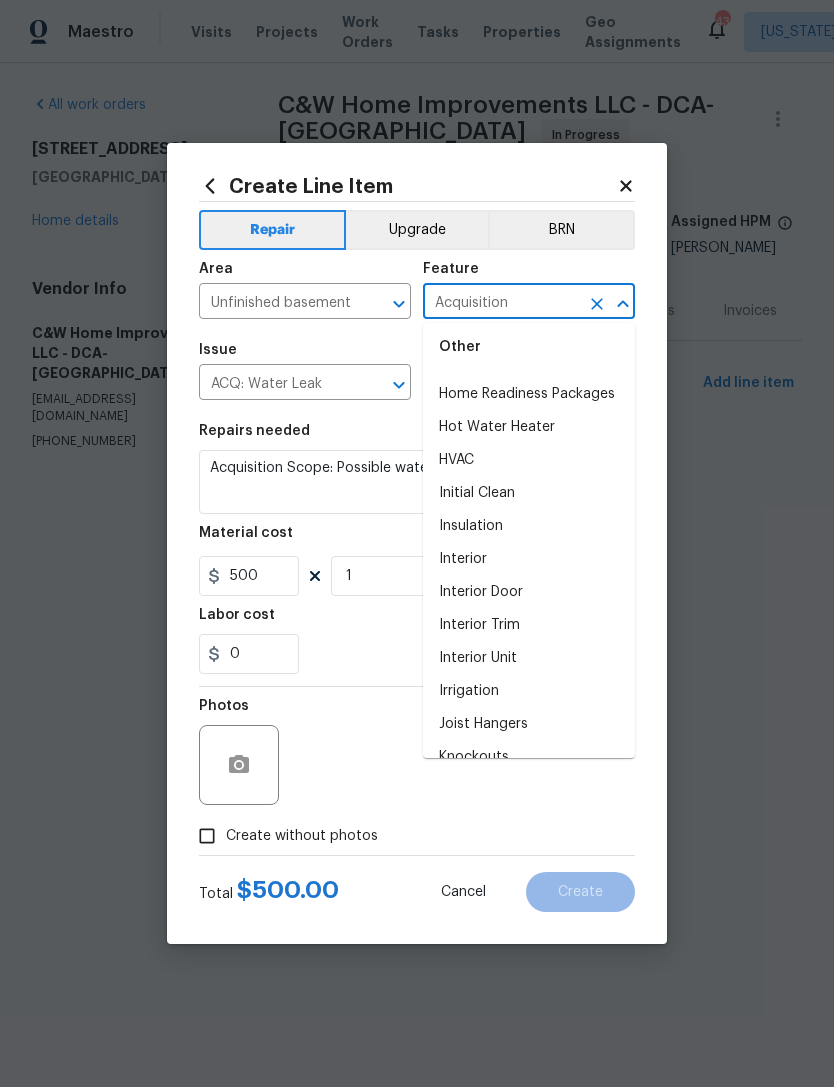 scroll, scrollTop: 2366, scrollLeft: 0, axis: vertical 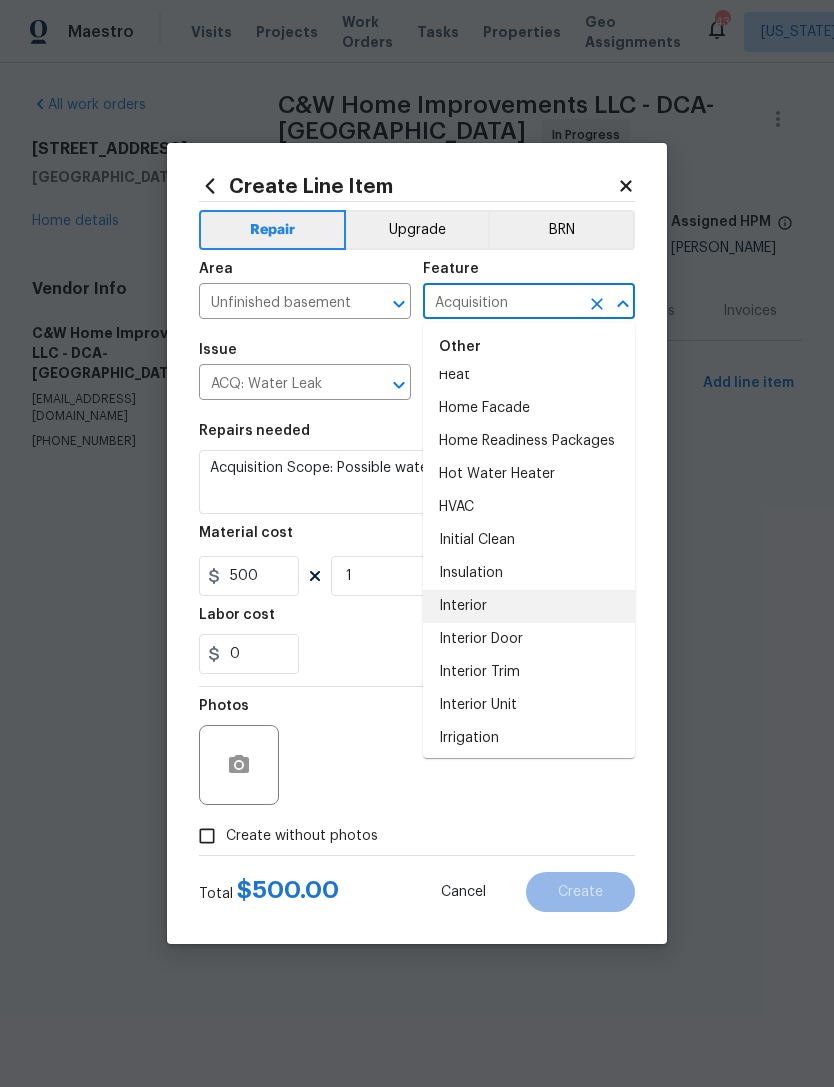 click on "Interior" at bounding box center [529, 606] 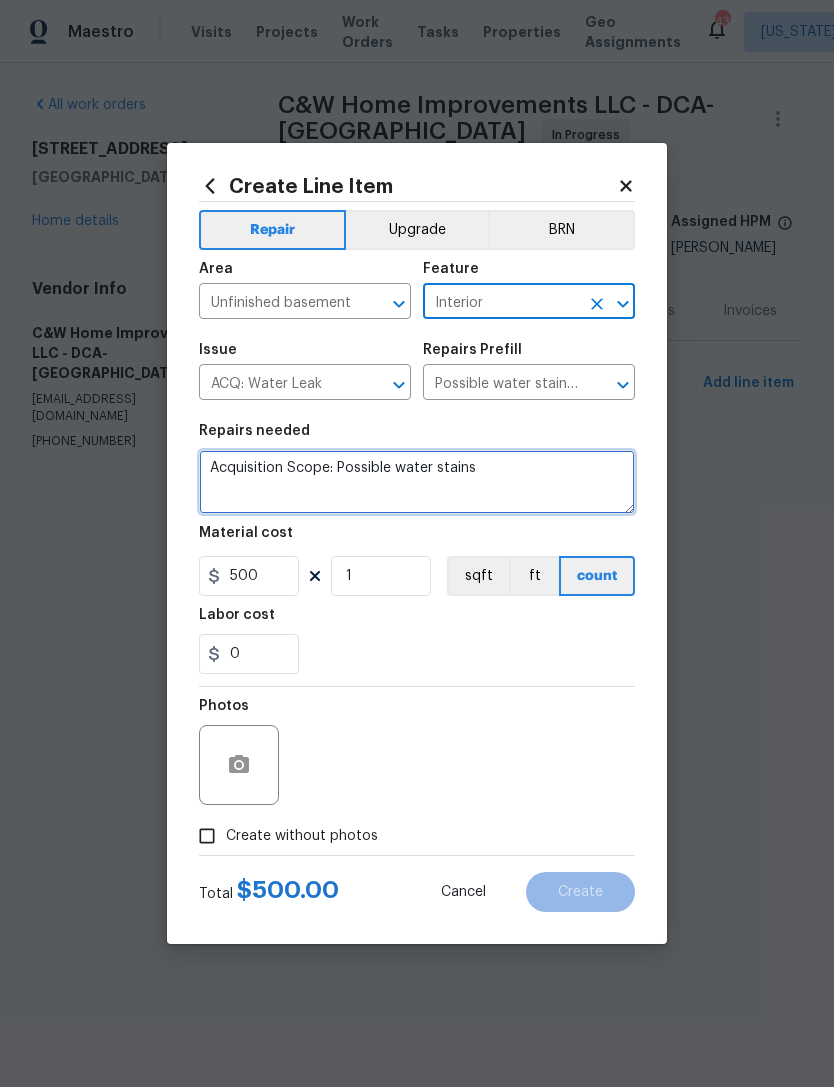 click on "Acquisition Scope: Possible water stains" at bounding box center (417, 482) 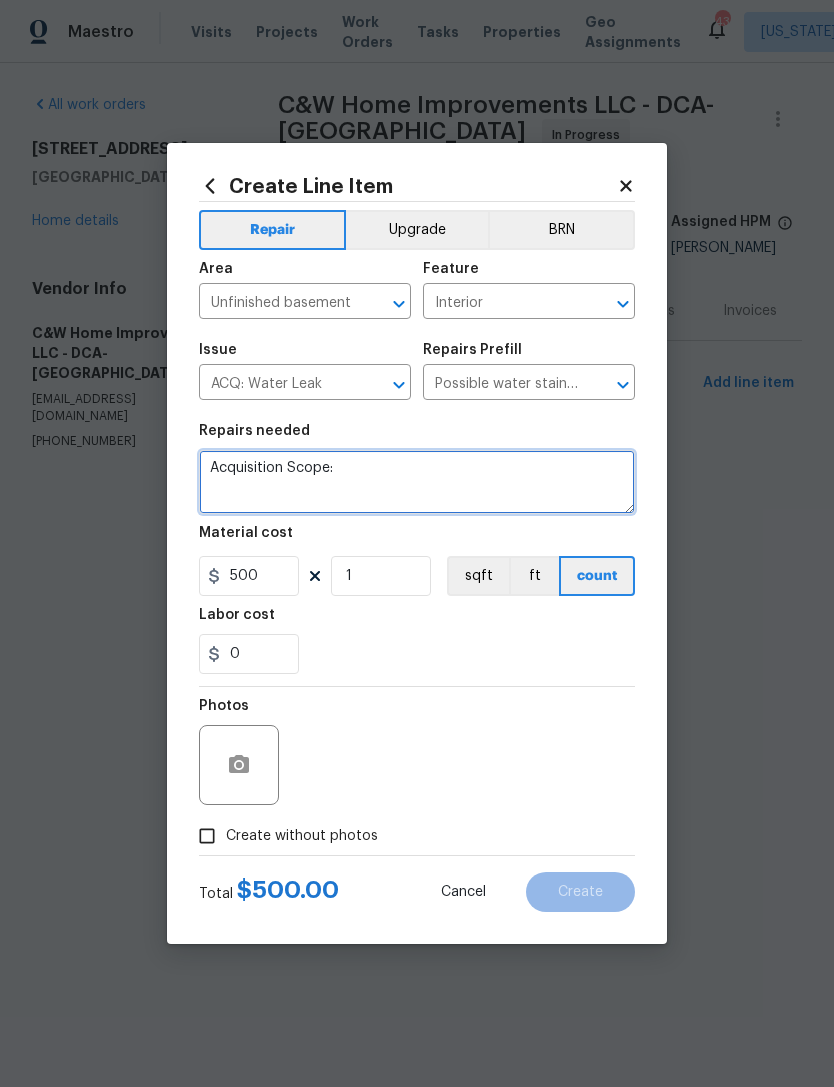 type on "Acquisition" 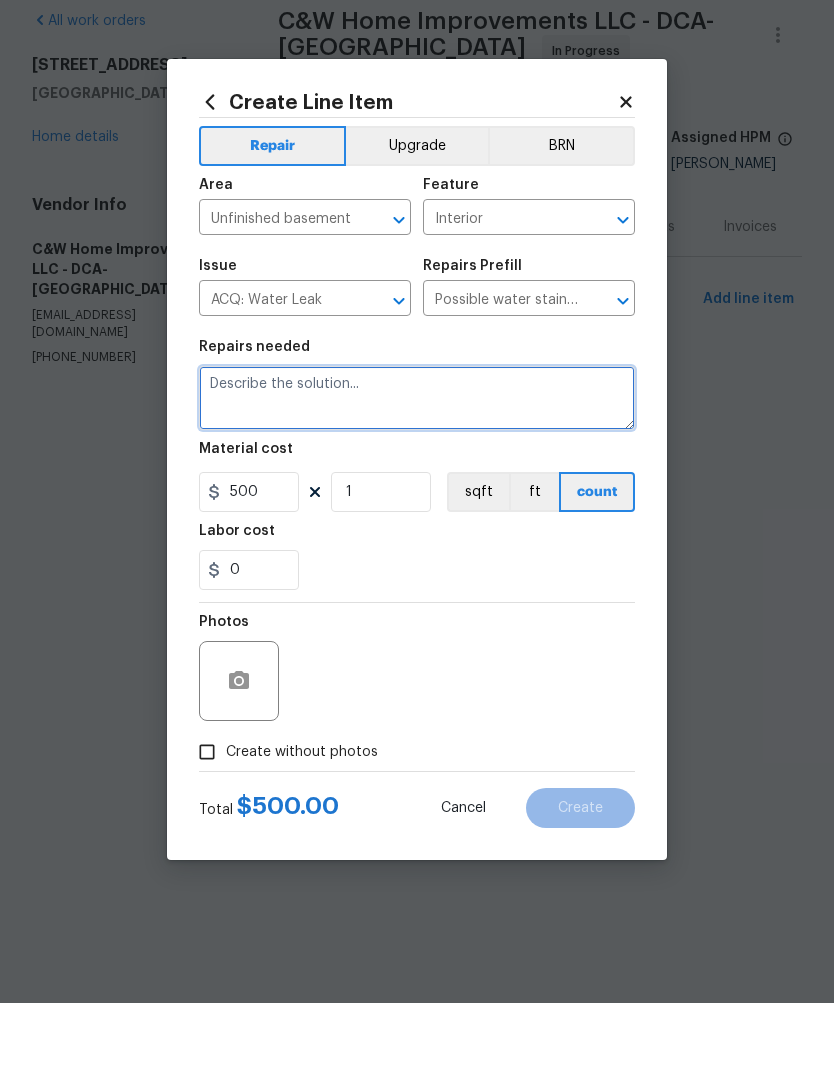 type 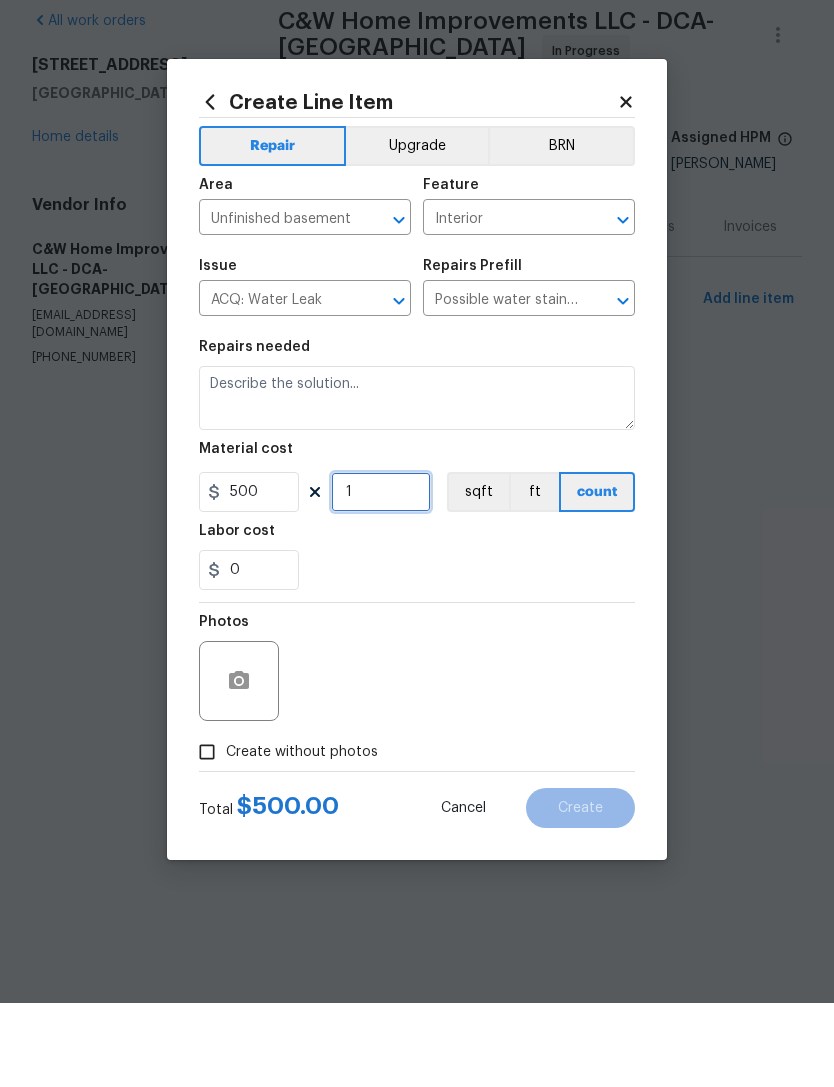 click on "1" at bounding box center [381, 576] 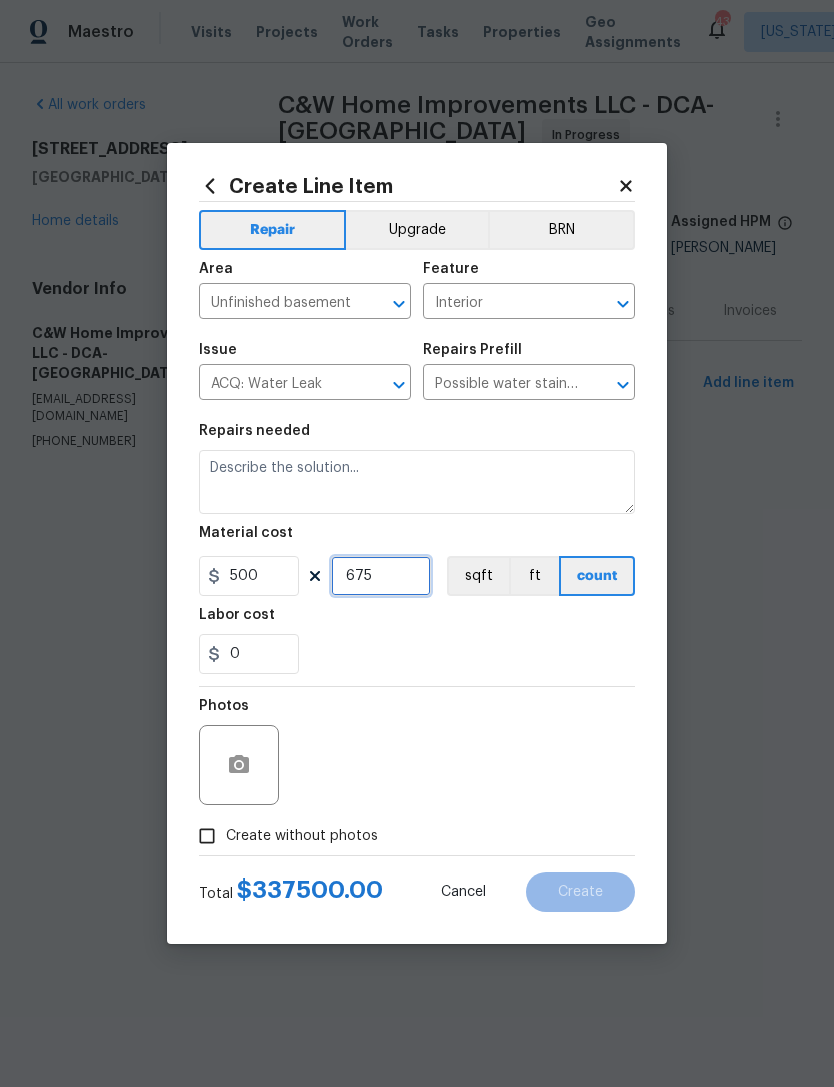 type on "675" 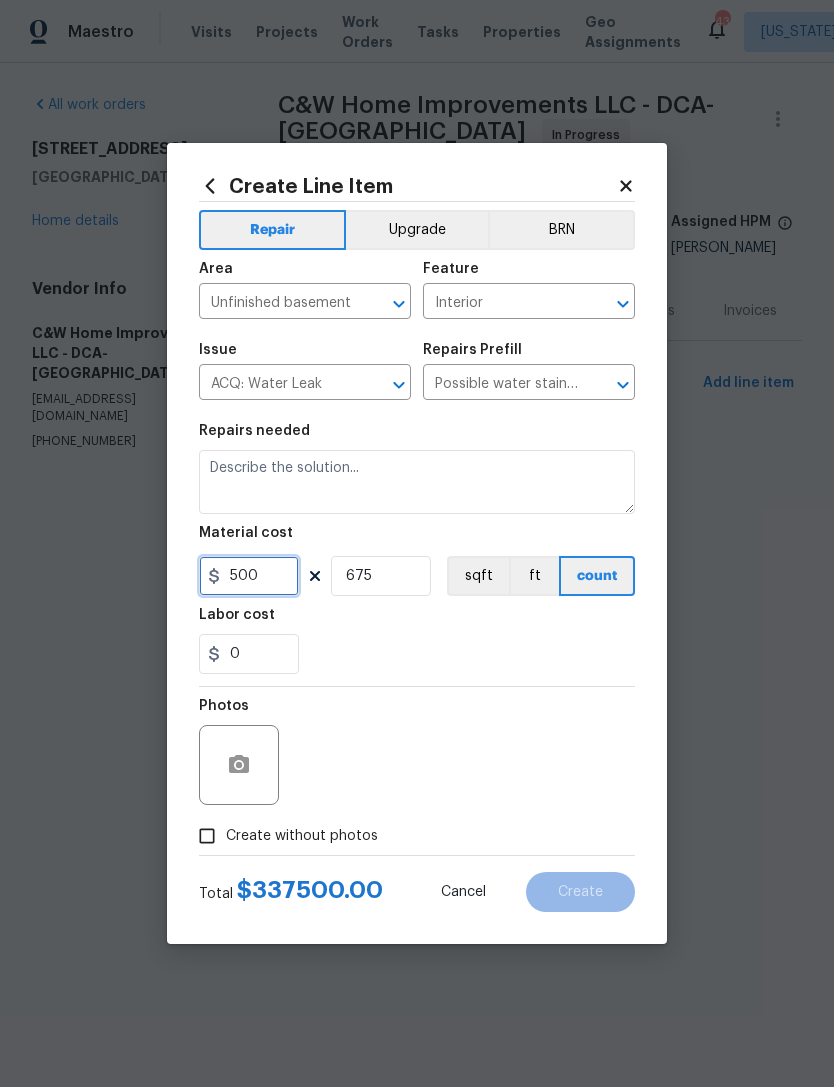 click on "500" at bounding box center [249, 576] 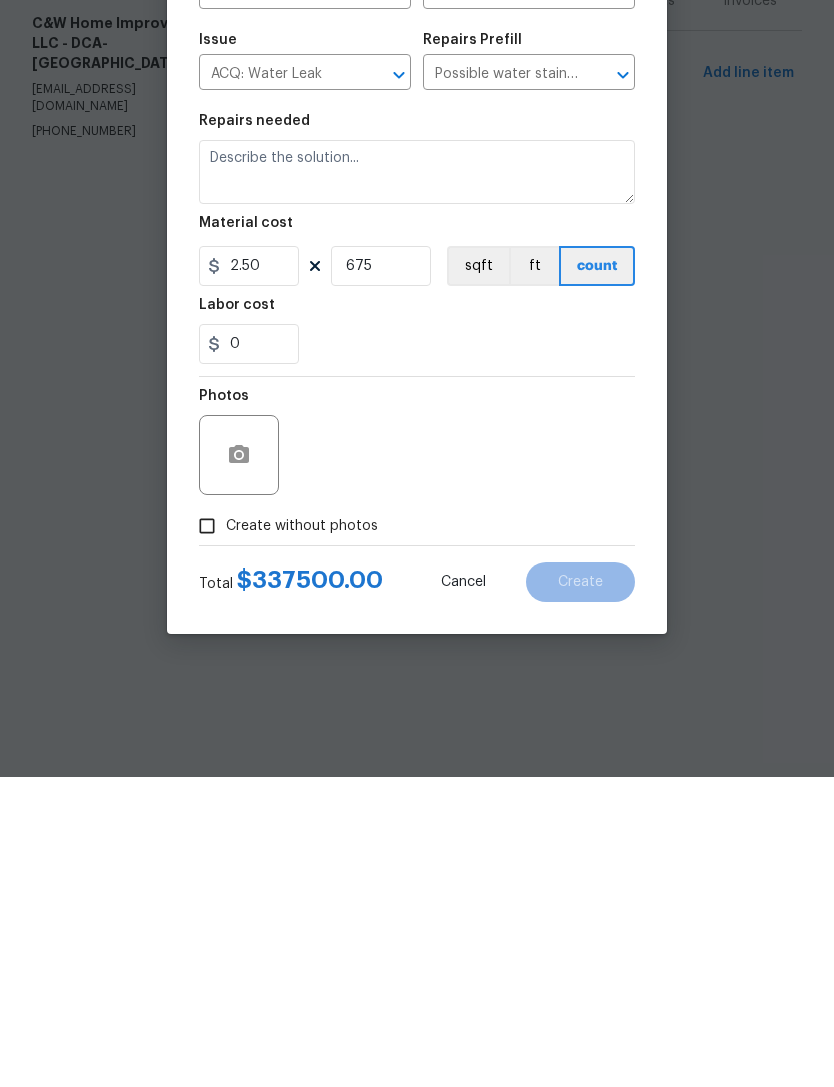 click on "0" at bounding box center [417, 654] 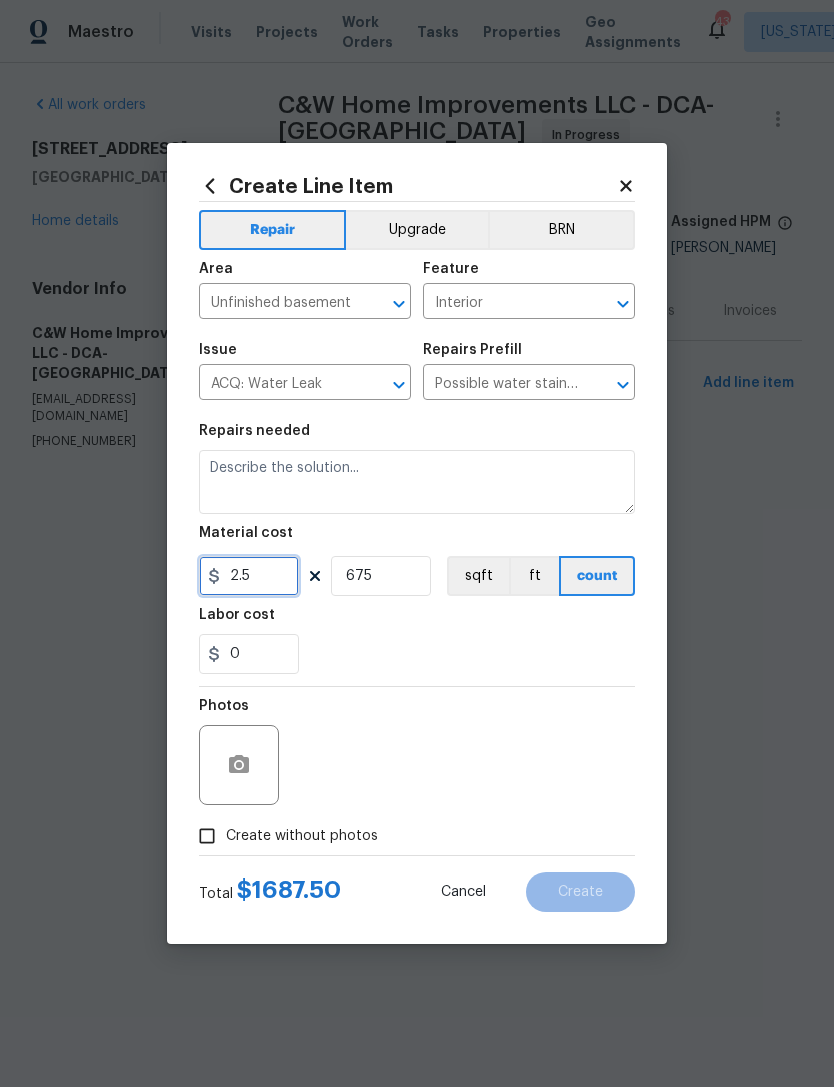 click on "2.5" at bounding box center [249, 576] 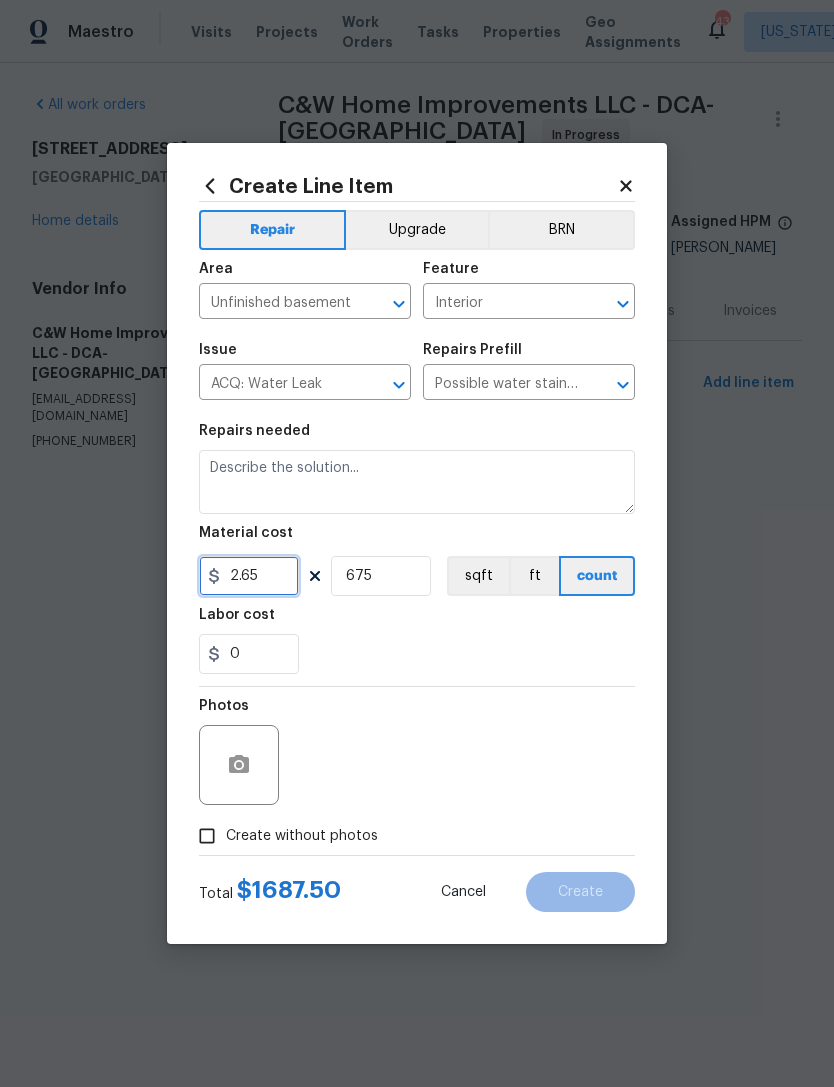 type on "2.65" 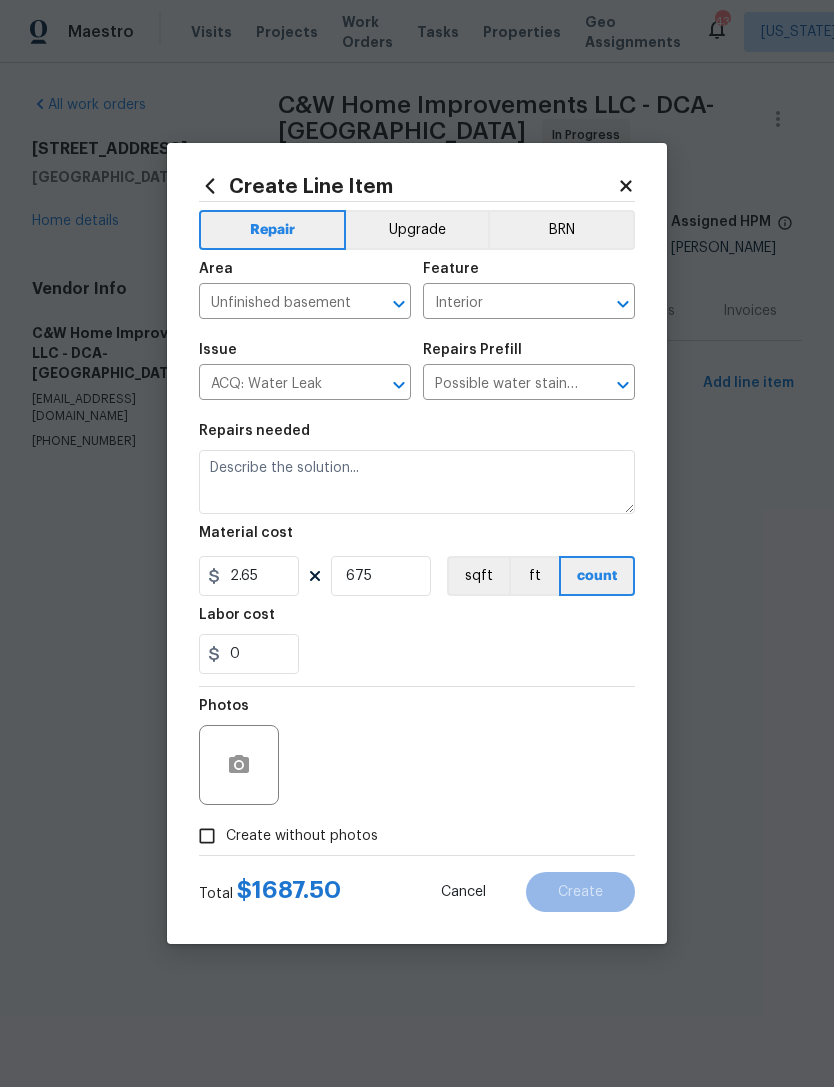 click on "0" at bounding box center [417, 654] 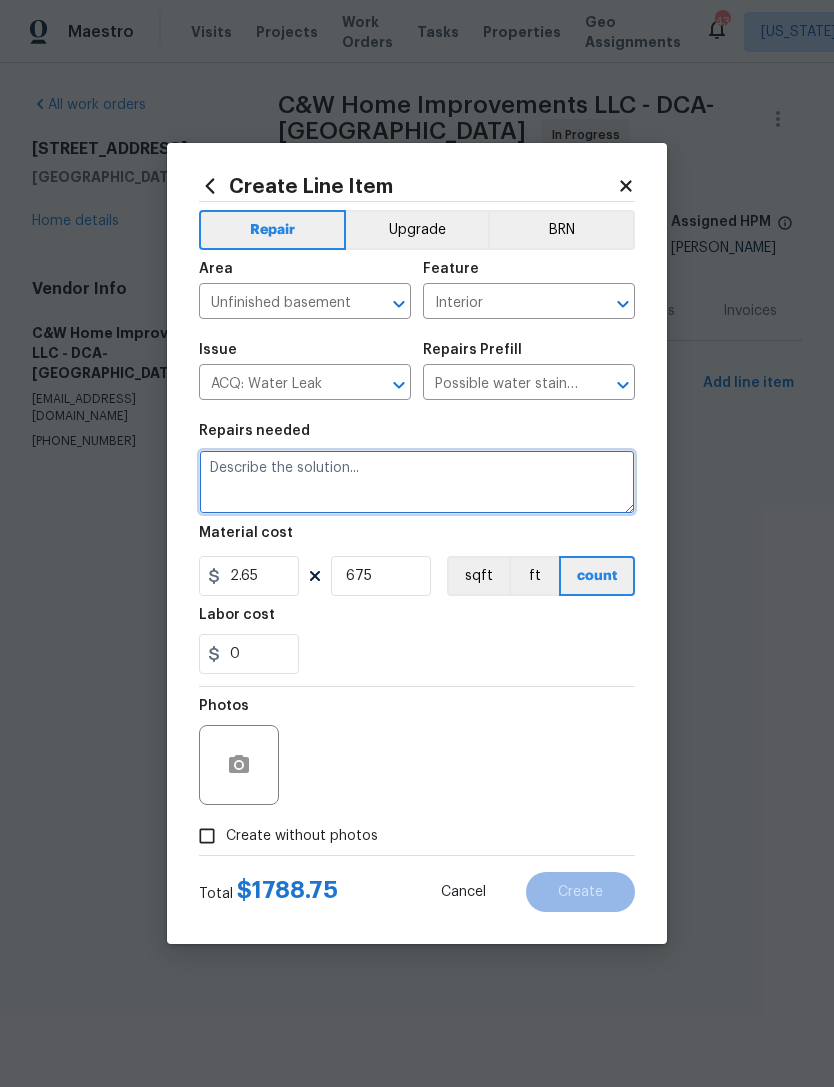 click at bounding box center (417, 482) 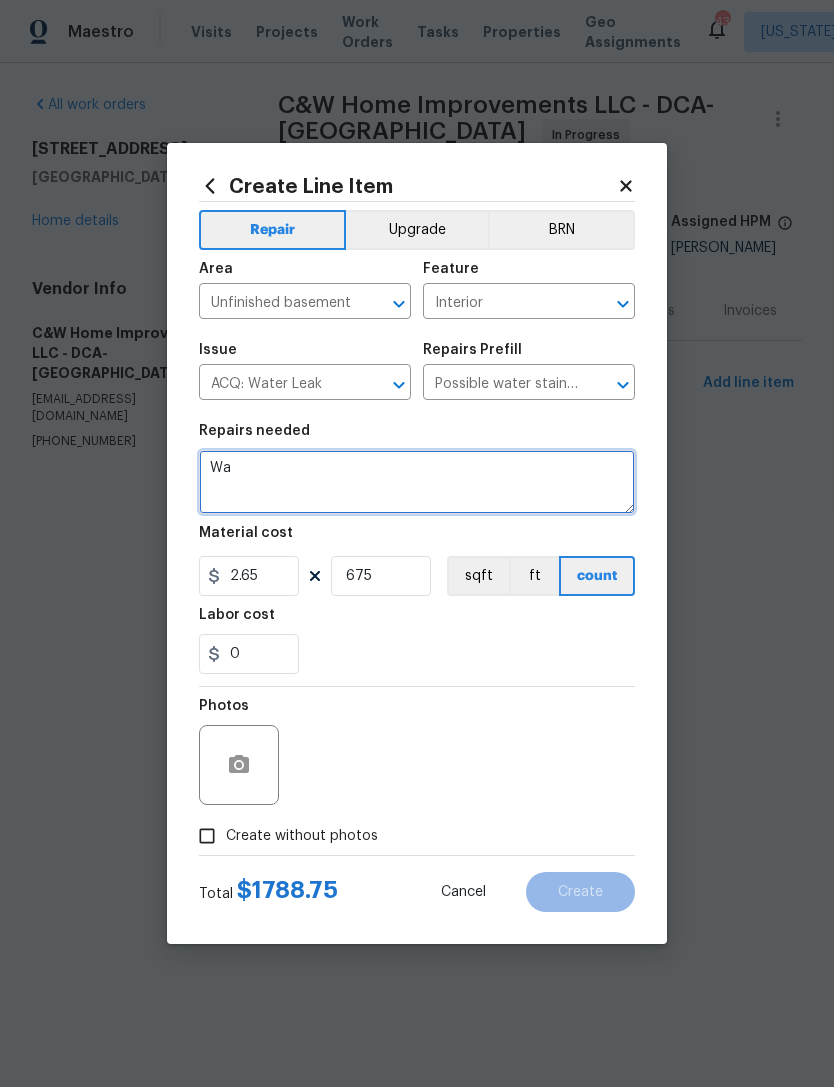 type on "W" 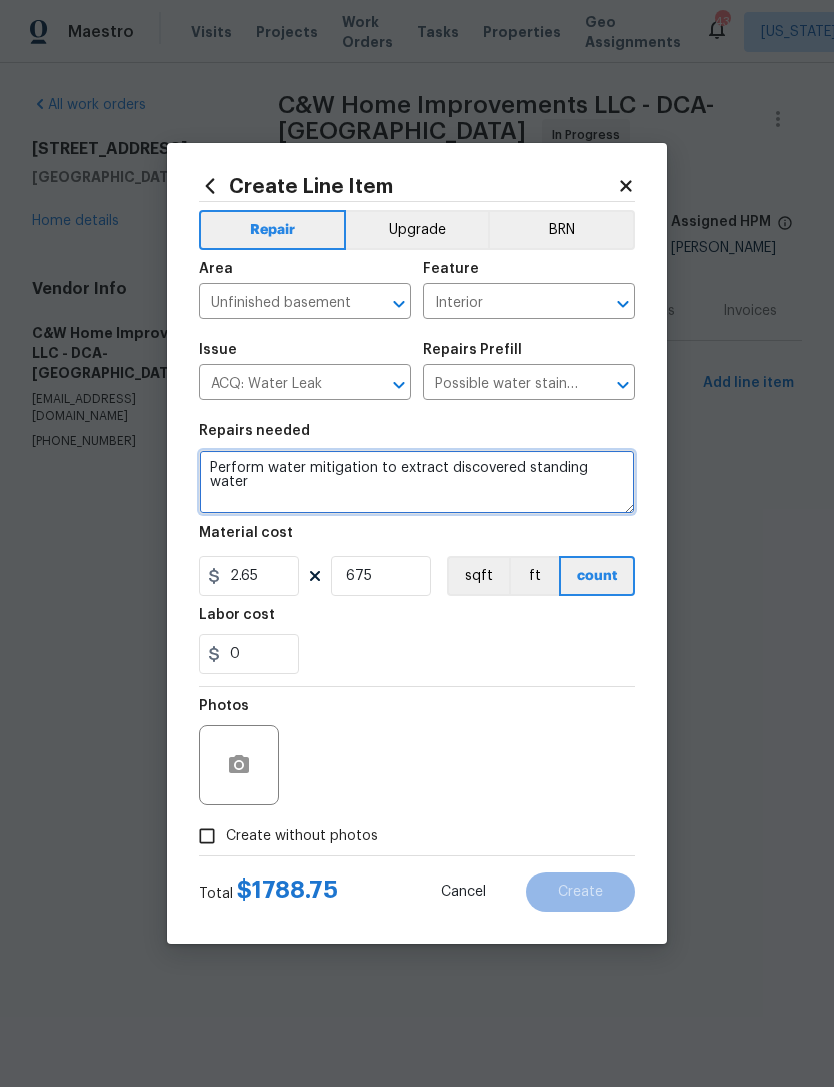 click on "Perform water mitigation to extract discovered standing water" at bounding box center [417, 482] 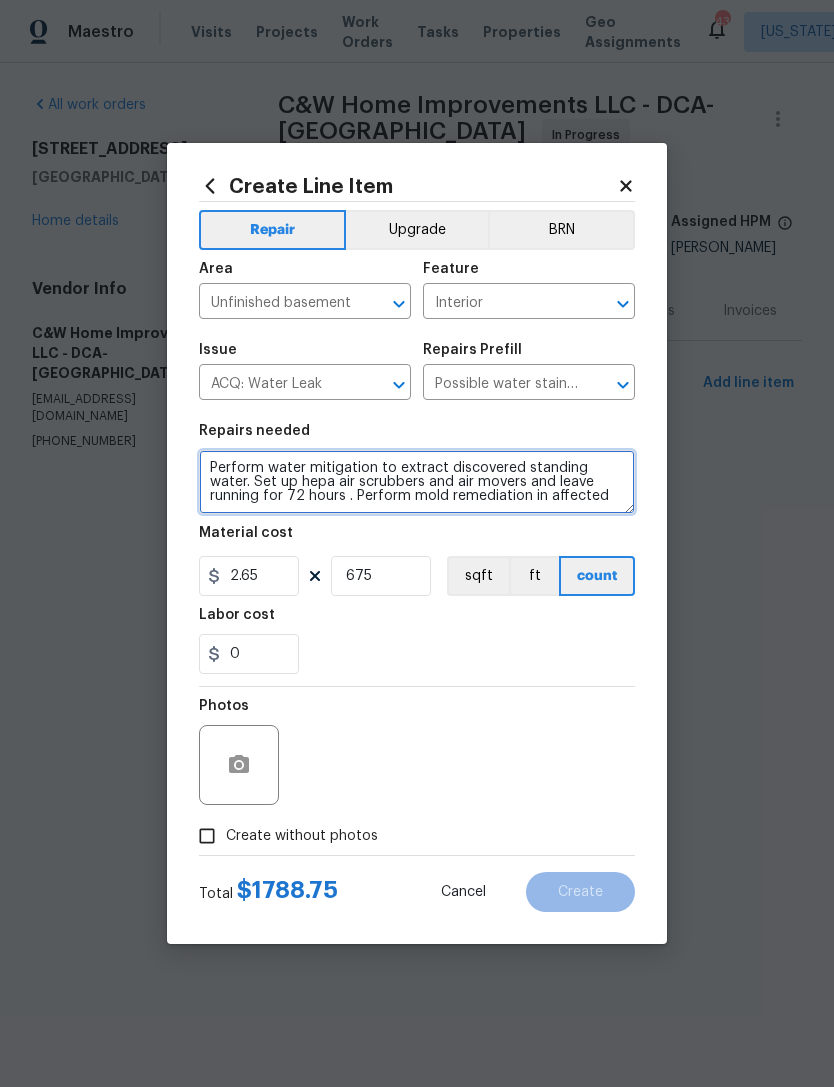click on "Perform water mitigation to extract discovered standing water. Set up hepa air scrubbers and air movers and leave running for 72 hours . Perform mold remediation in affected" at bounding box center (417, 482) 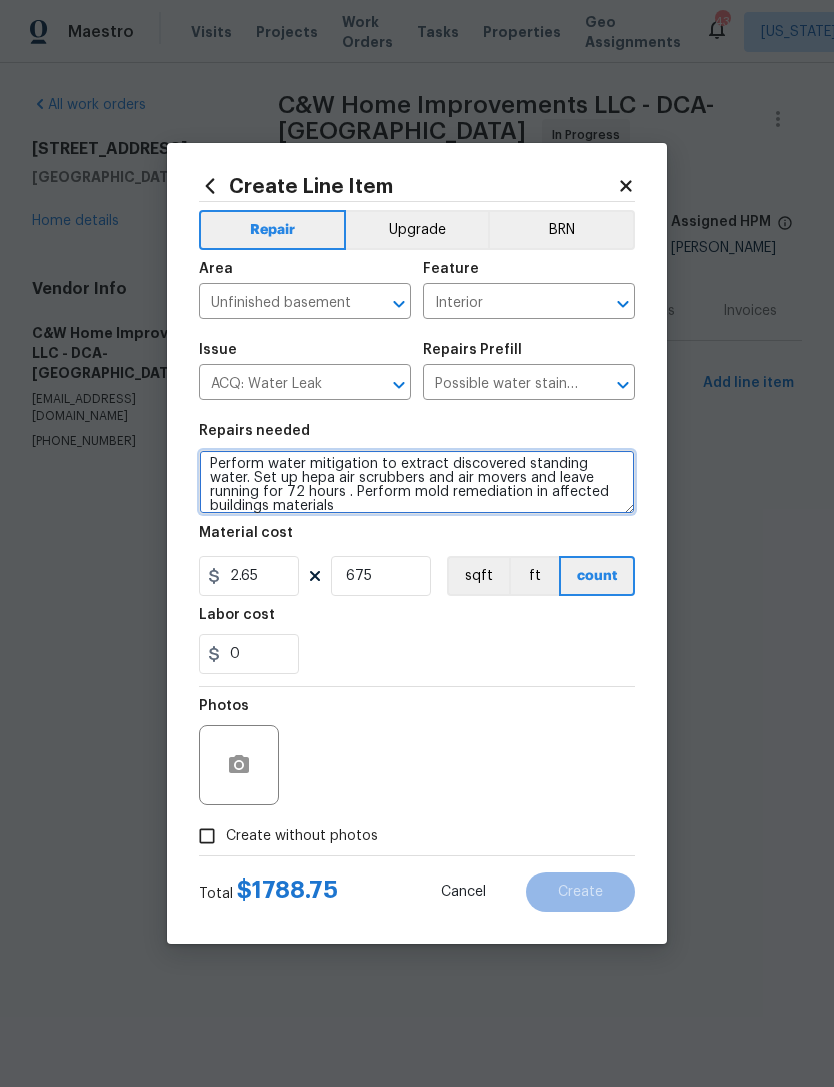 scroll, scrollTop: 4, scrollLeft: 0, axis: vertical 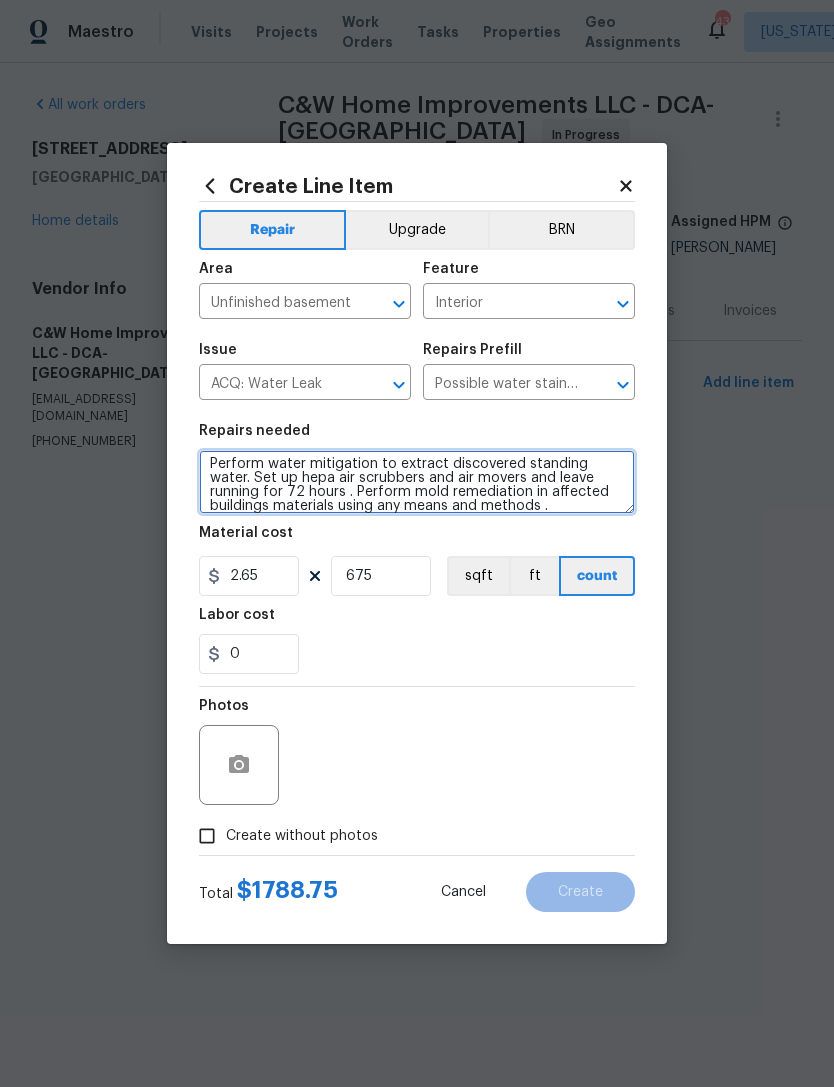 click on "Perform water mitigation to extract discovered standing water. Set up hepa air scrubbers and air movers and leave running for 72 hours . Perform mold remediation in affected buildings materials using any means and methods ." at bounding box center [417, 482] 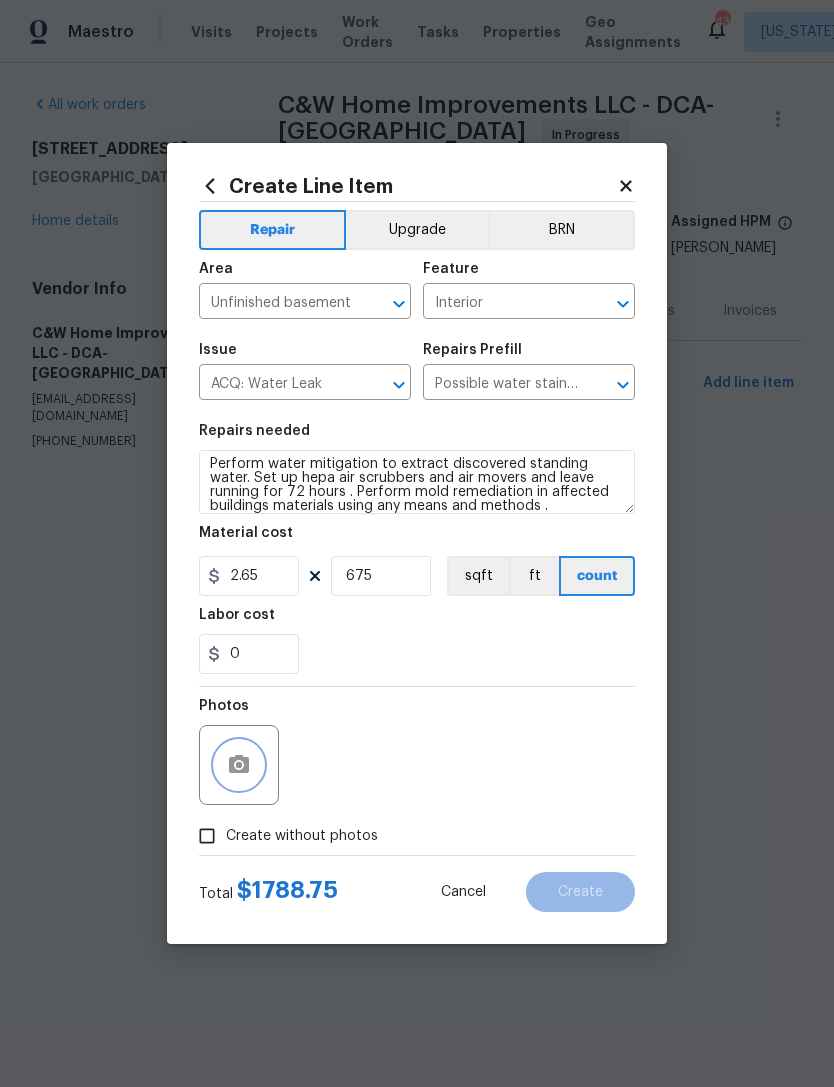 click at bounding box center (239, 765) 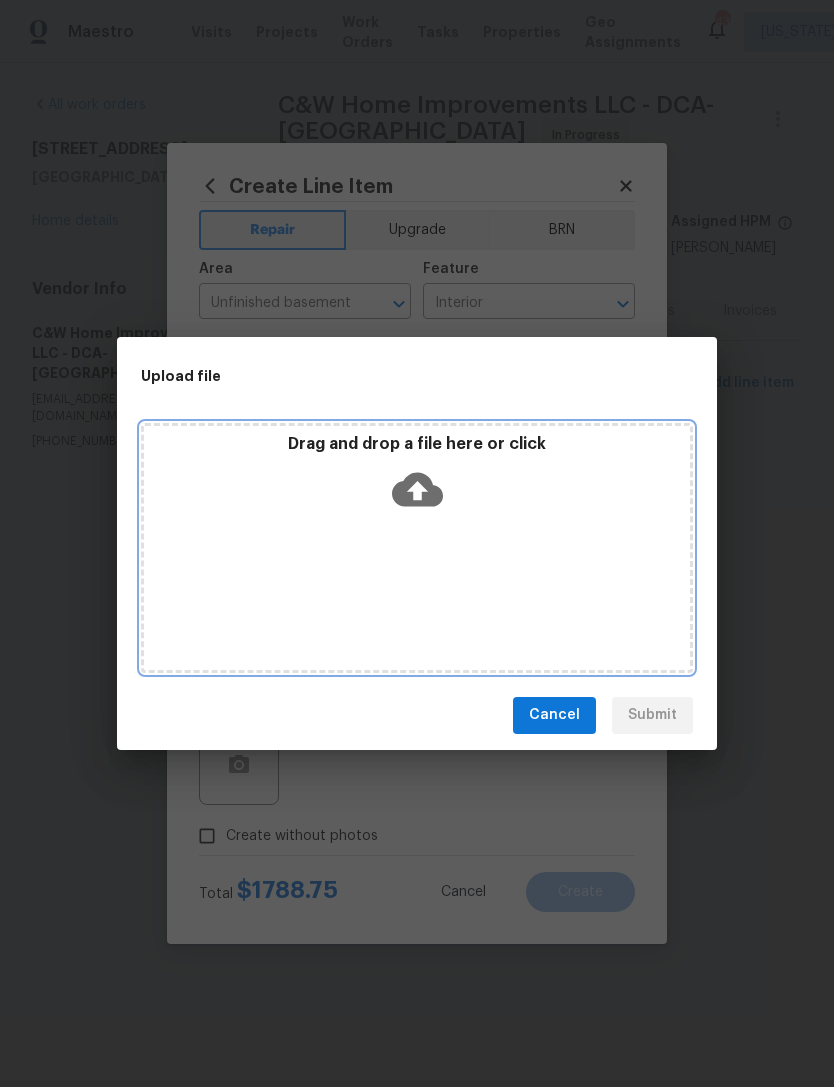 click 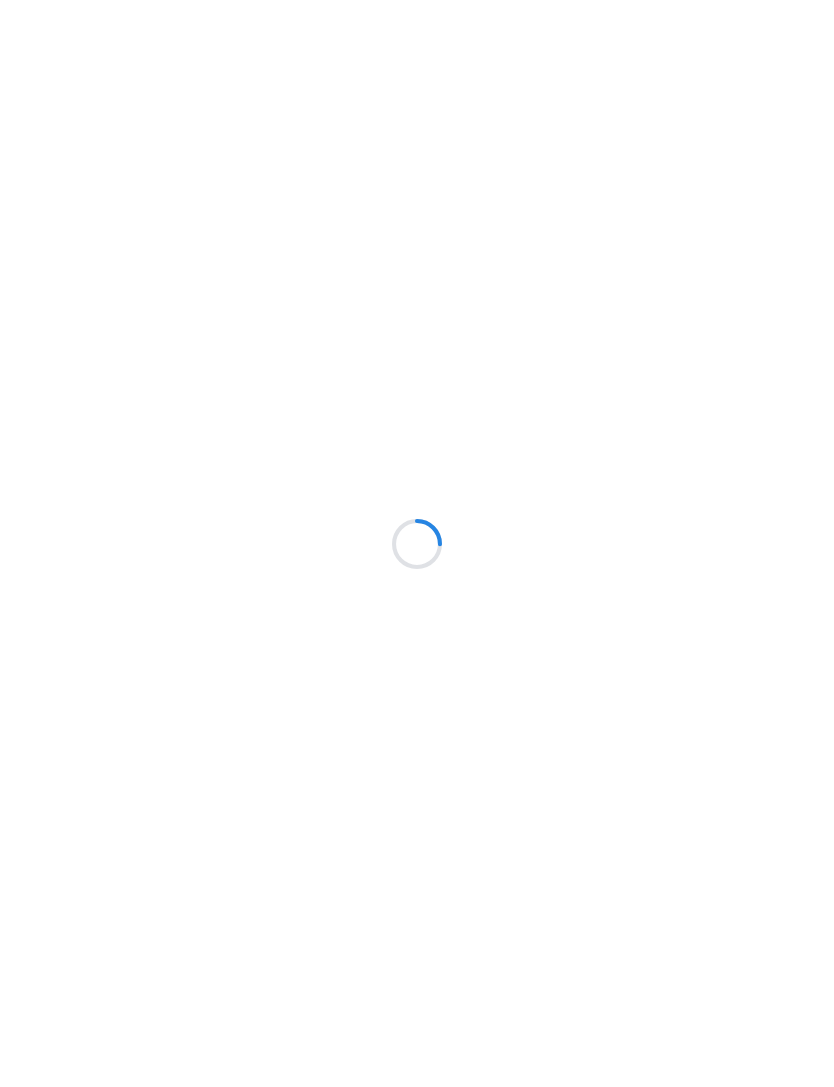 scroll, scrollTop: 0, scrollLeft: 0, axis: both 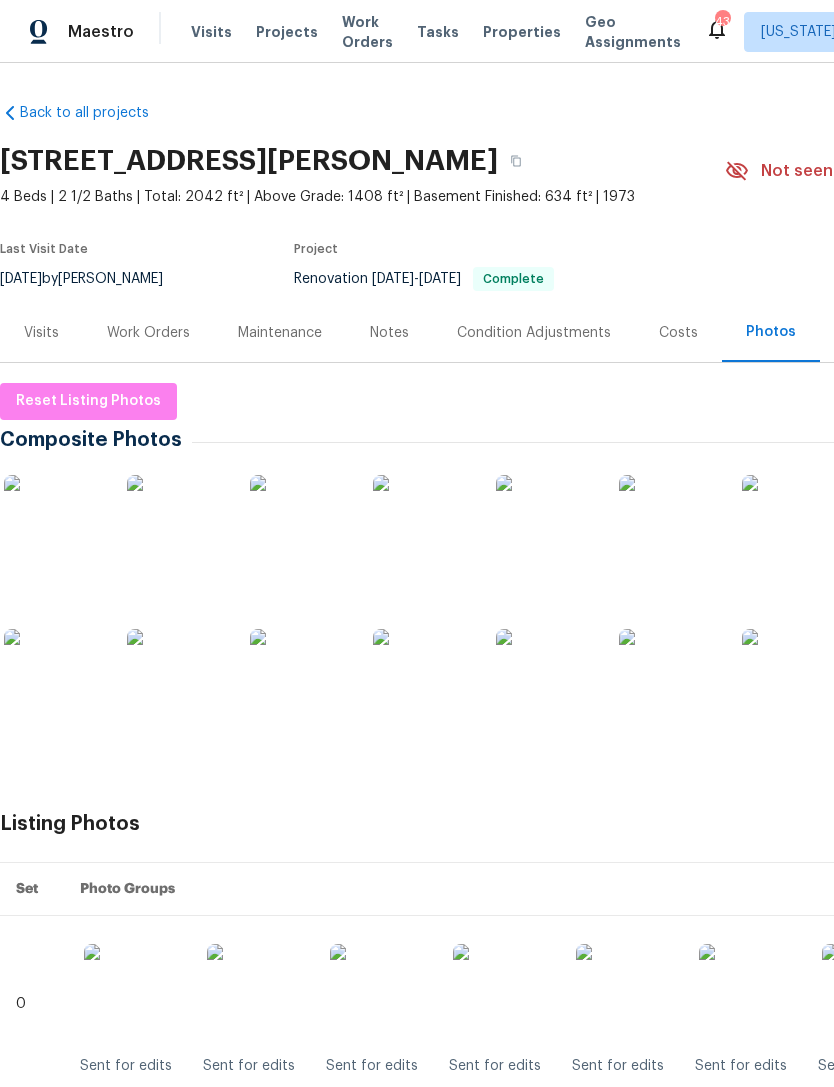 click on "Projects" at bounding box center [287, 32] 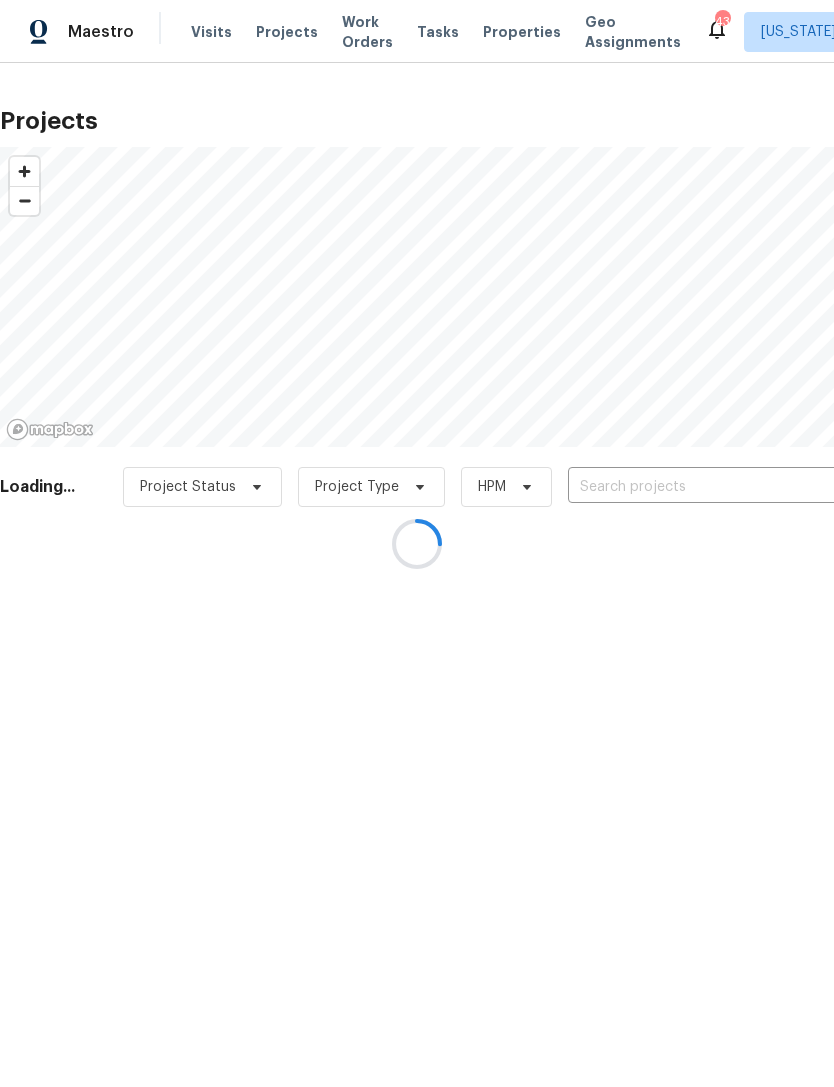 click at bounding box center (417, 543) 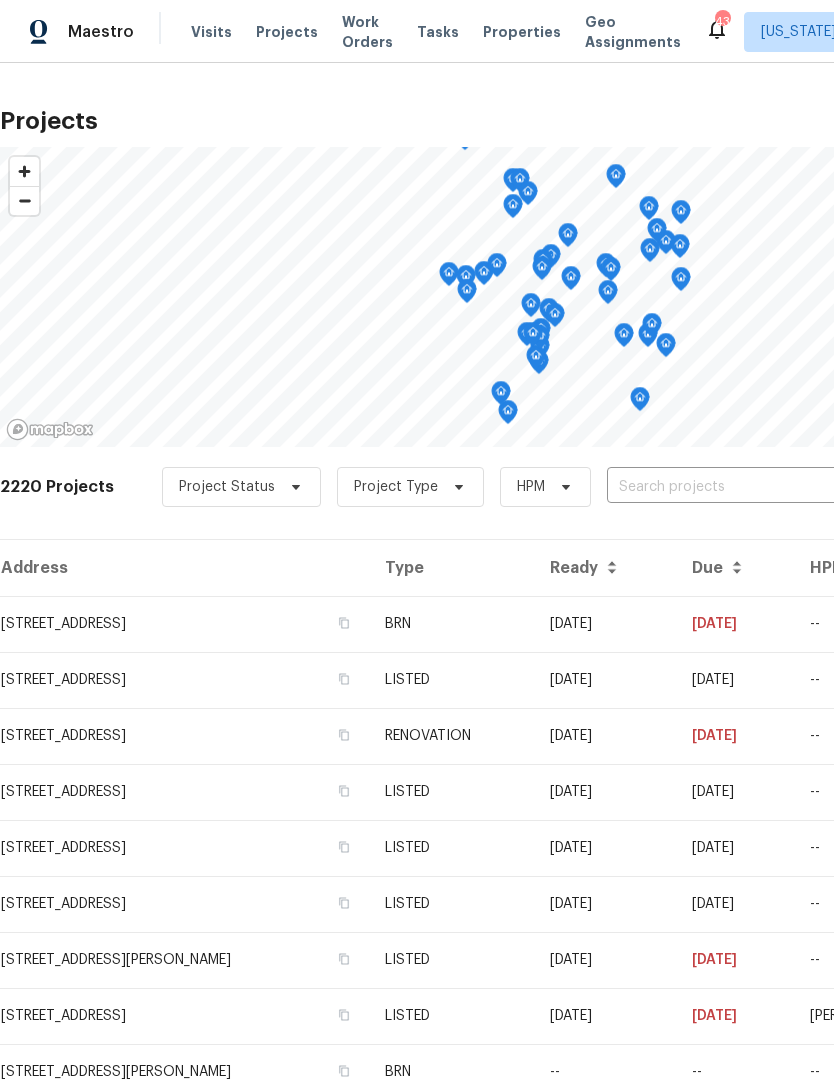 click at bounding box center [721, 487] 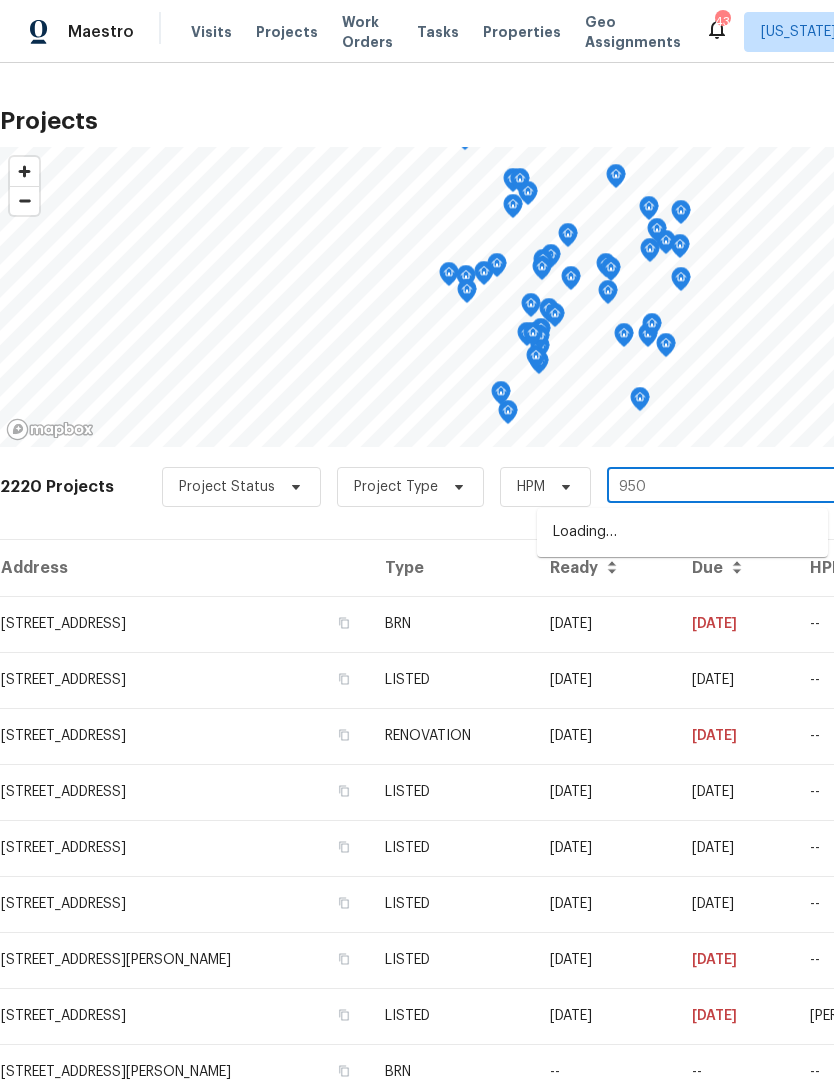 type on "9505" 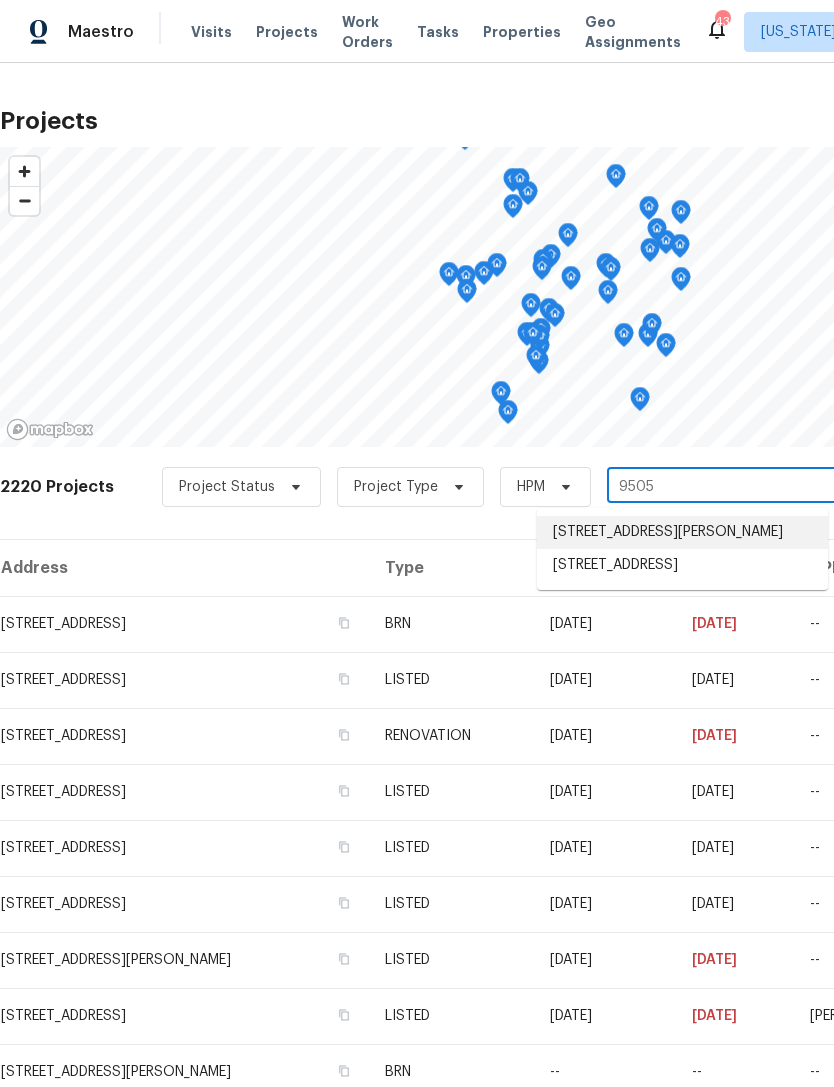 click on "[STREET_ADDRESS][PERSON_NAME]" at bounding box center (682, 532) 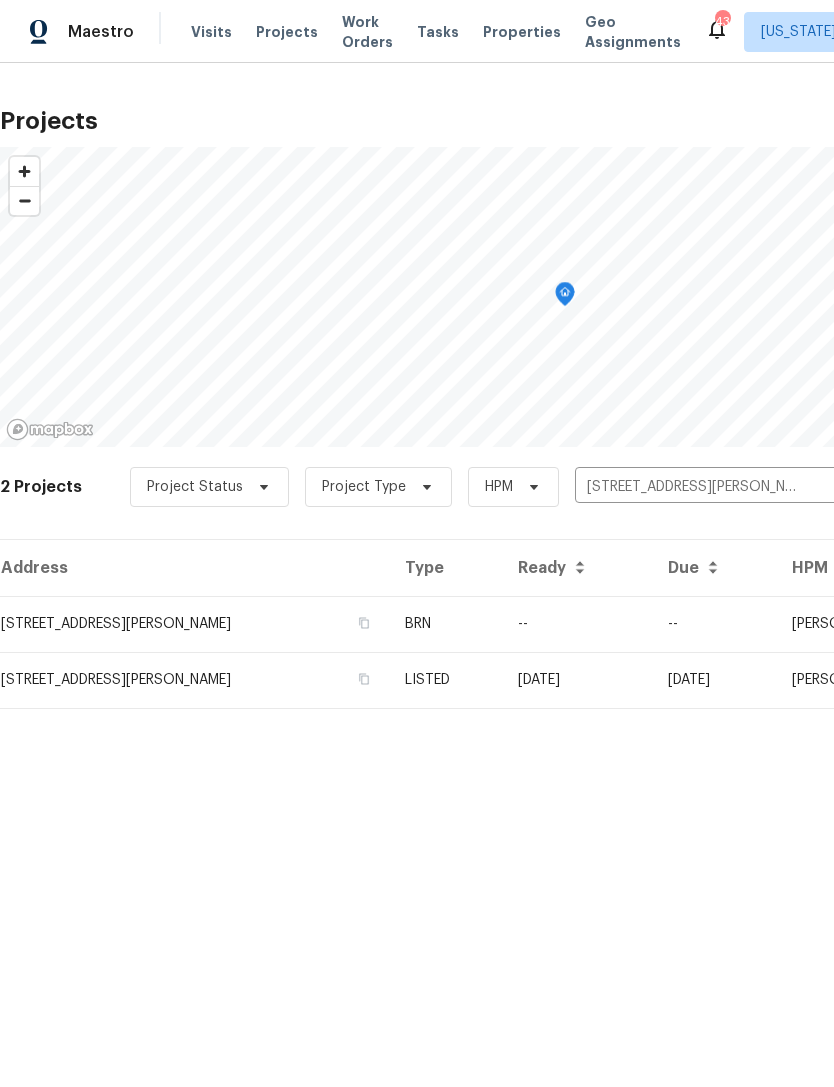 click on "[STREET_ADDRESS][PERSON_NAME]" at bounding box center [194, 624] 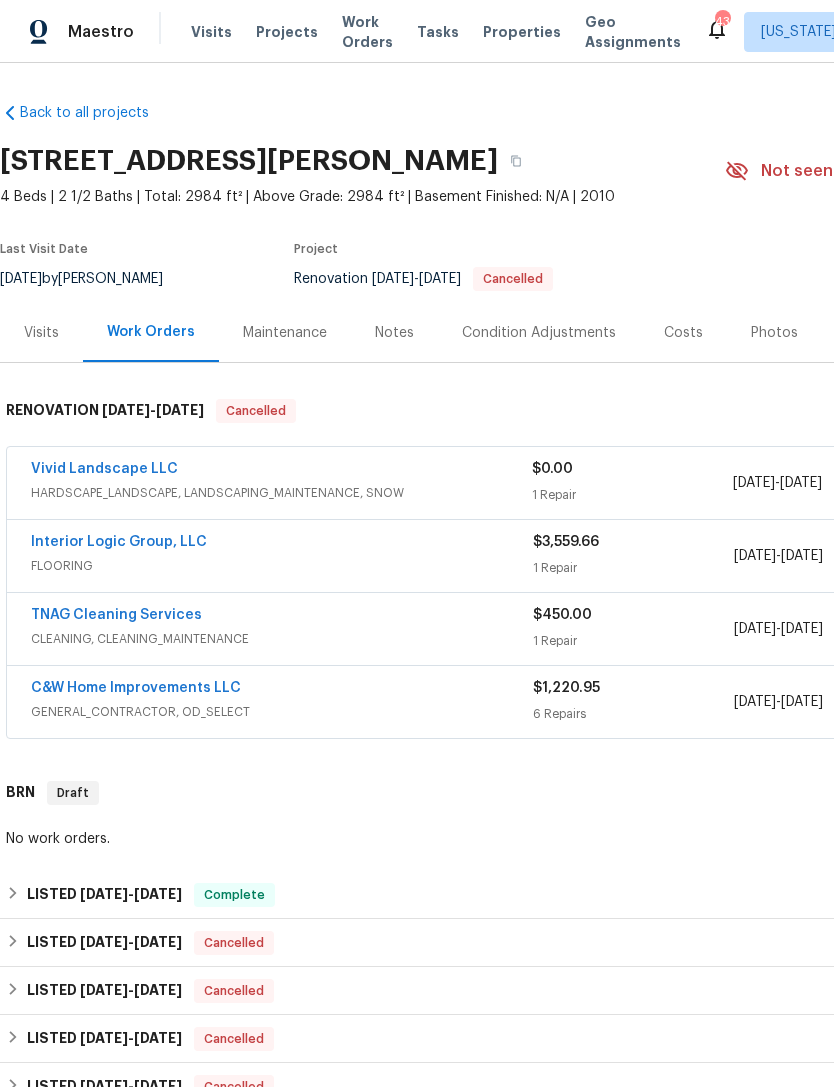 click on "C&W Home Improvements LLC" at bounding box center [282, 690] 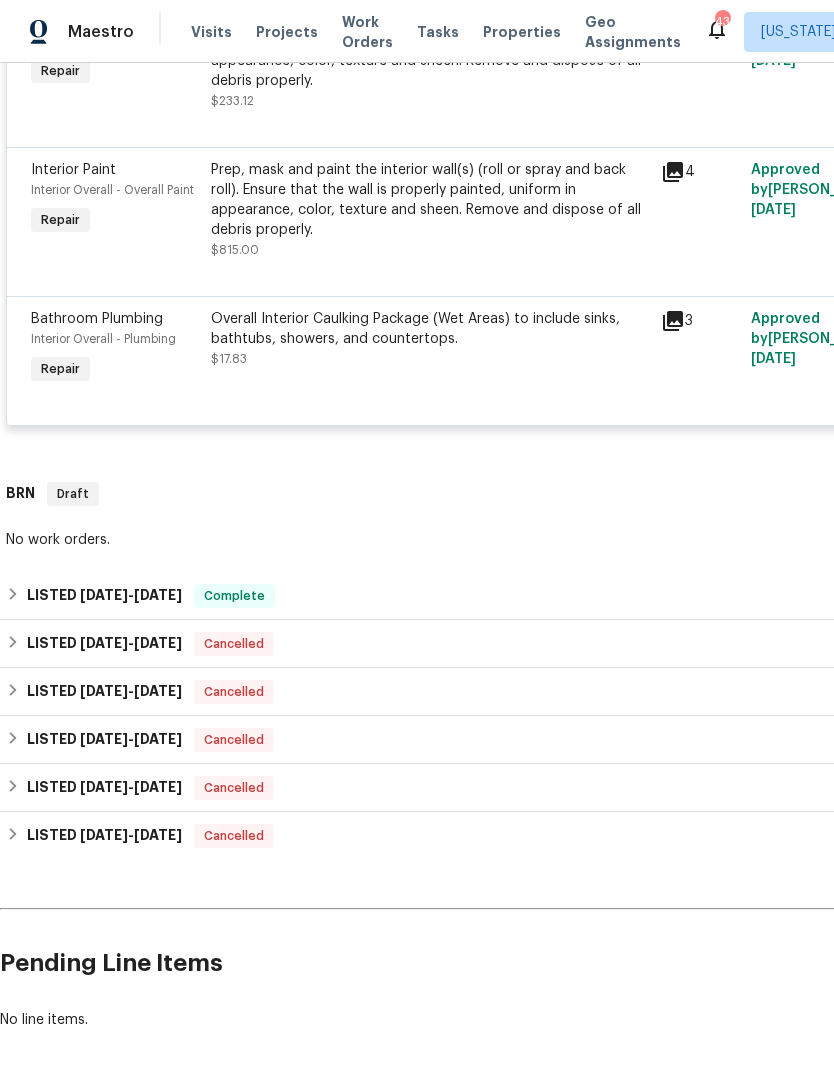 scroll, scrollTop: 1258, scrollLeft: 0, axis: vertical 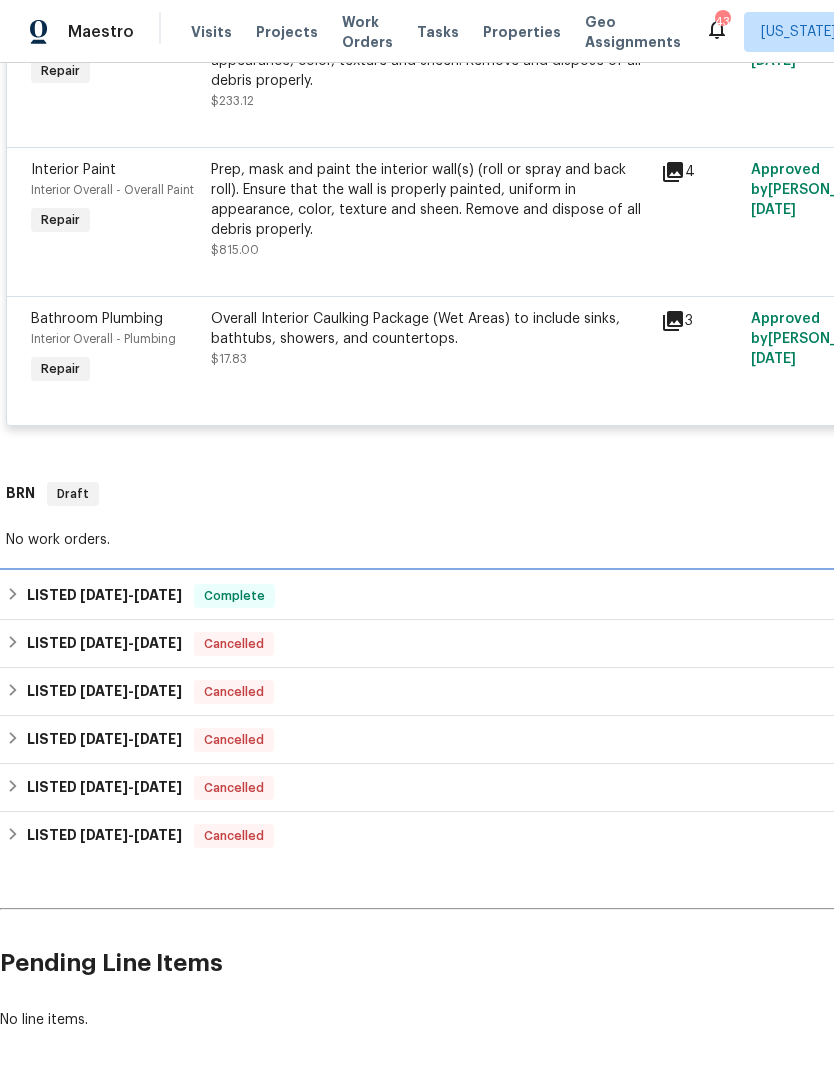 click on "LISTED   [DATE]  -  [DATE] Complete" at bounding box center [565, 596] 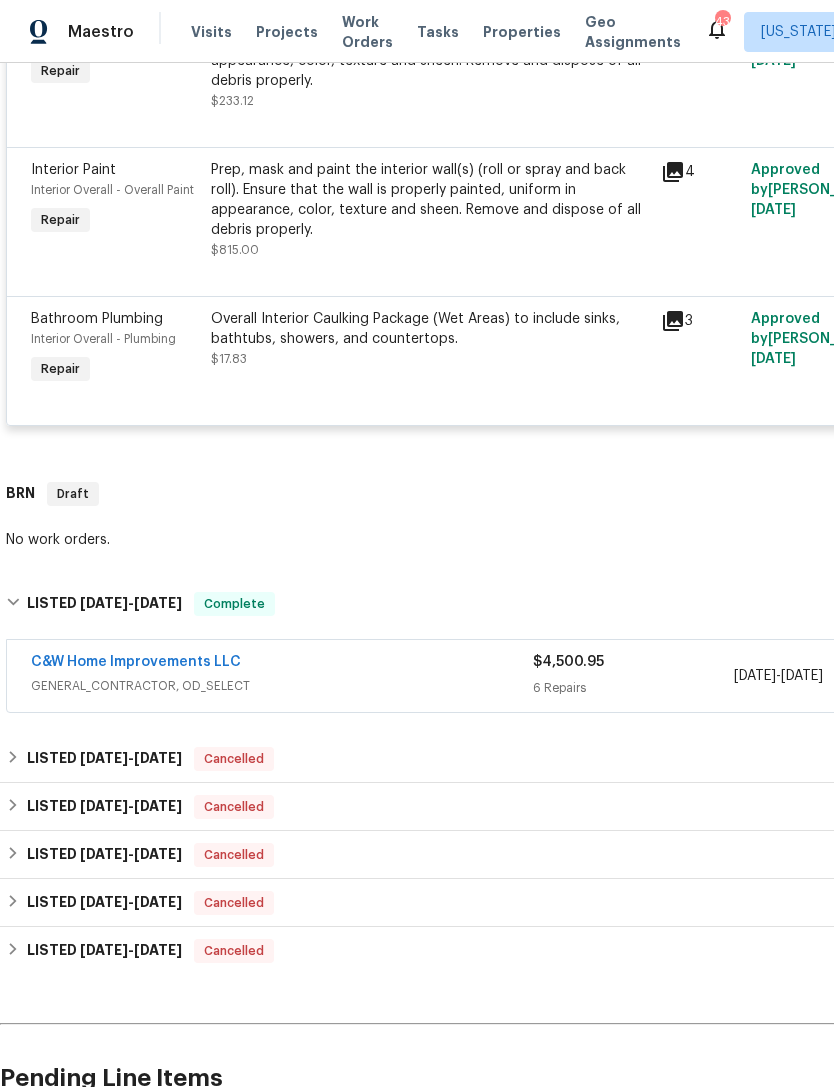 click on "GENERAL_CONTRACTOR, OD_SELECT" at bounding box center [282, 686] 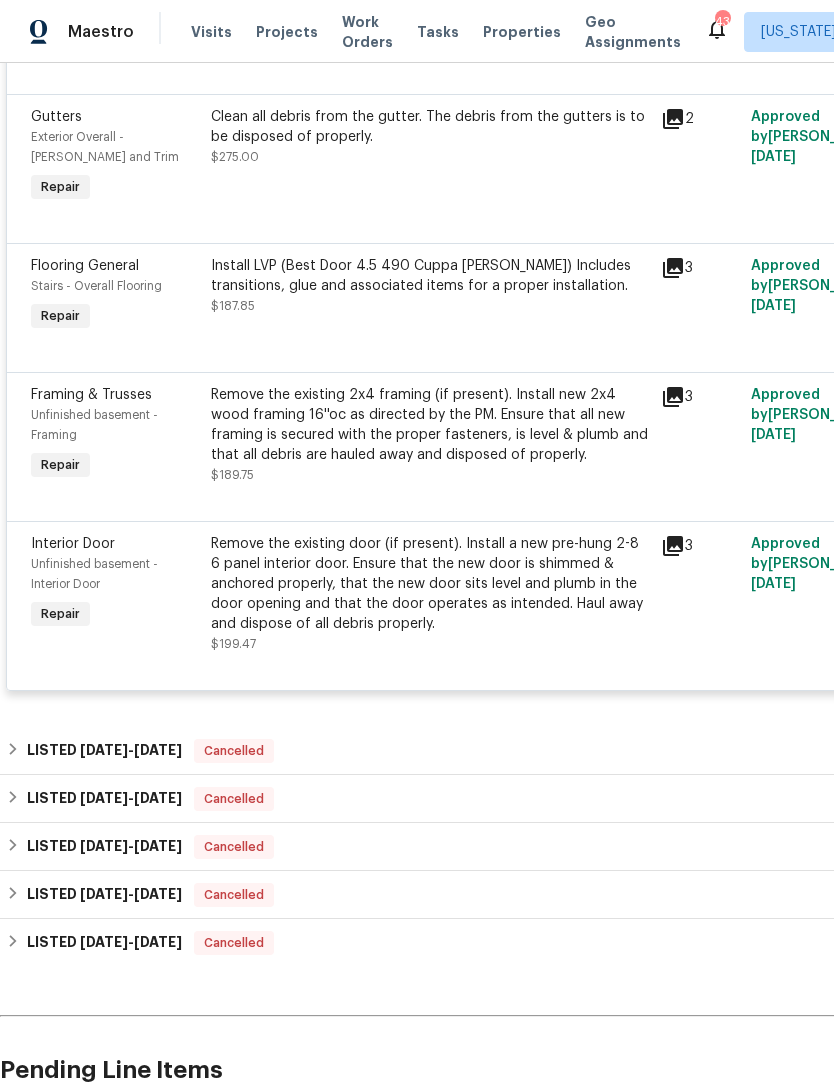 scroll, scrollTop: 2244, scrollLeft: 0, axis: vertical 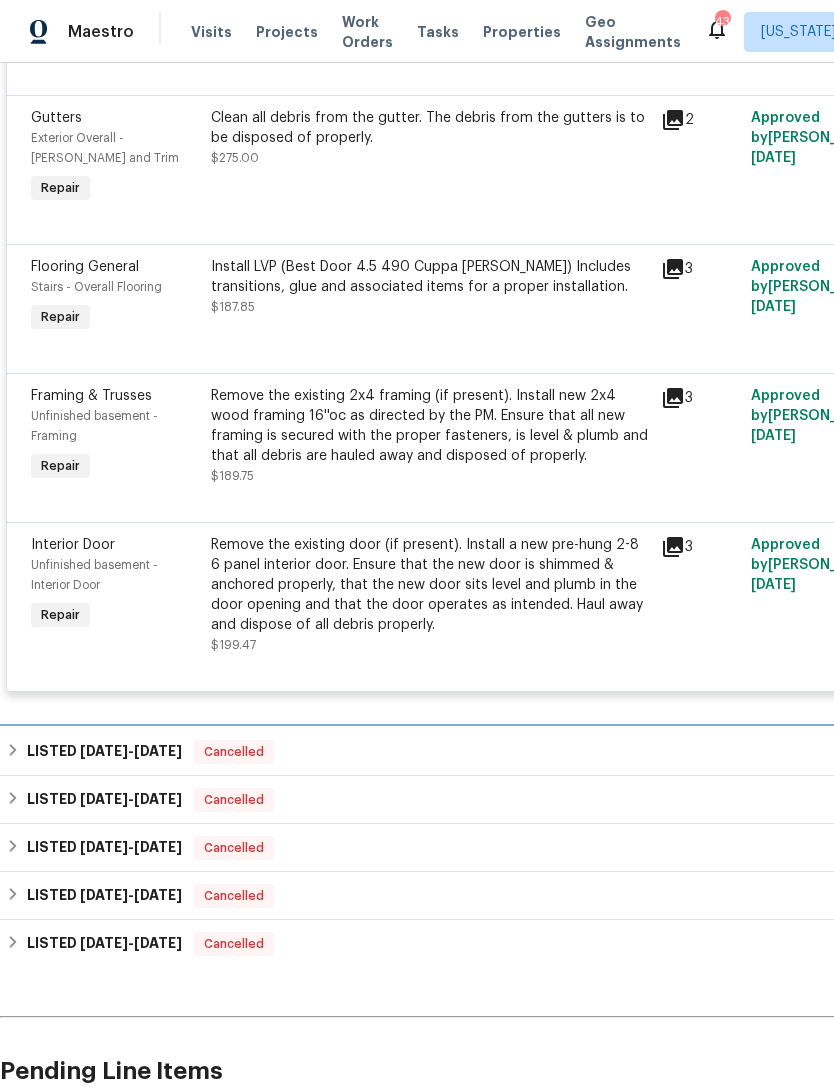 click on "LISTED   [DATE]  -  [DATE] Cancelled" at bounding box center [565, 752] 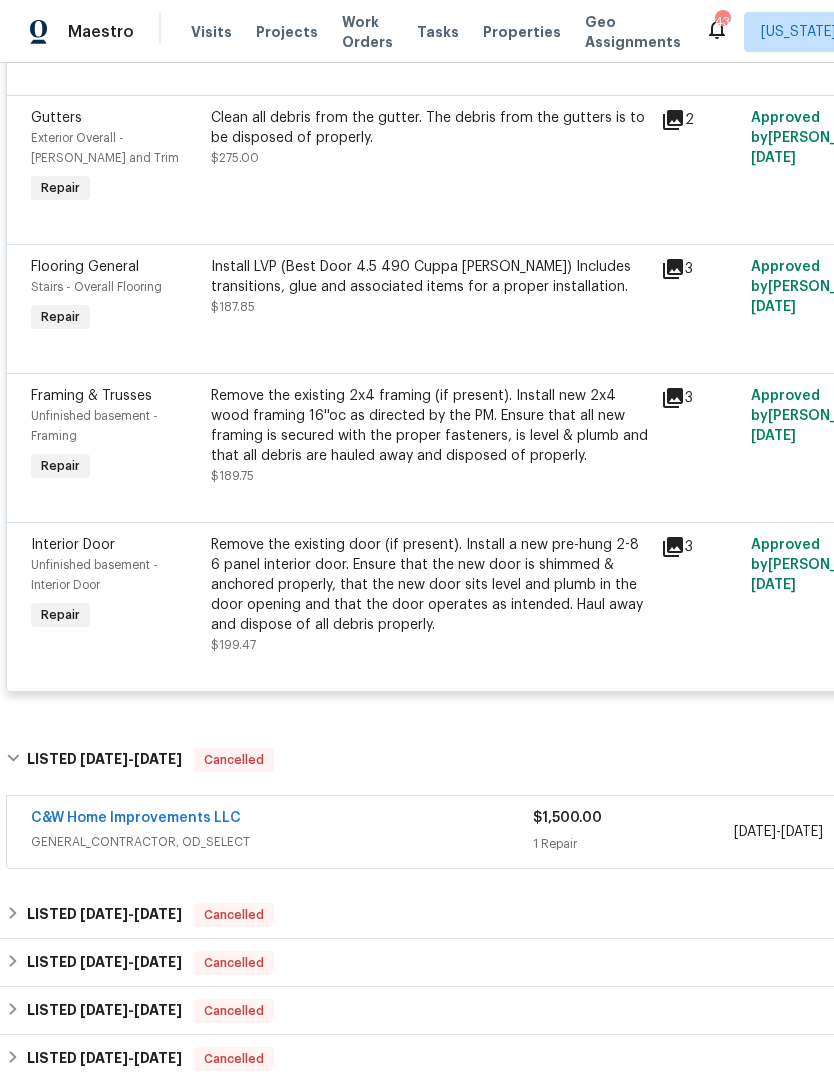 click on "C&W Home Improvements LLC" at bounding box center (282, 820) 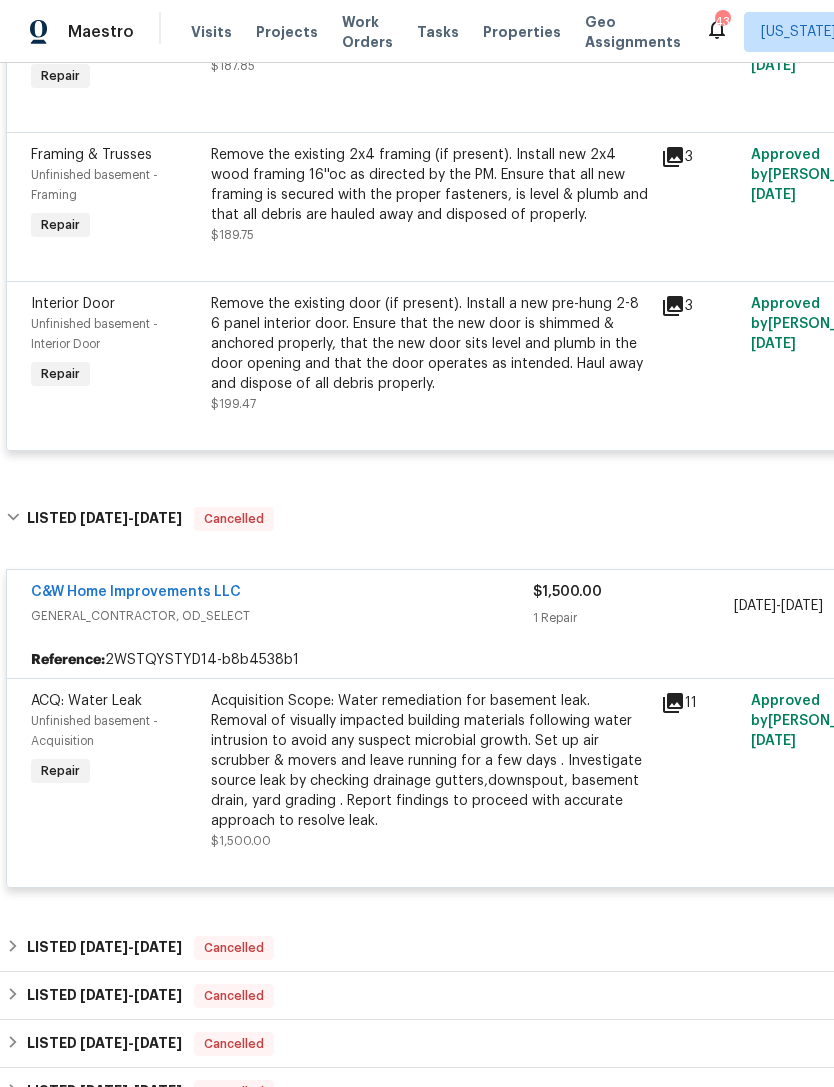 scroll, scrollTop: 2485, scrollLeft: 0, axis: vertical 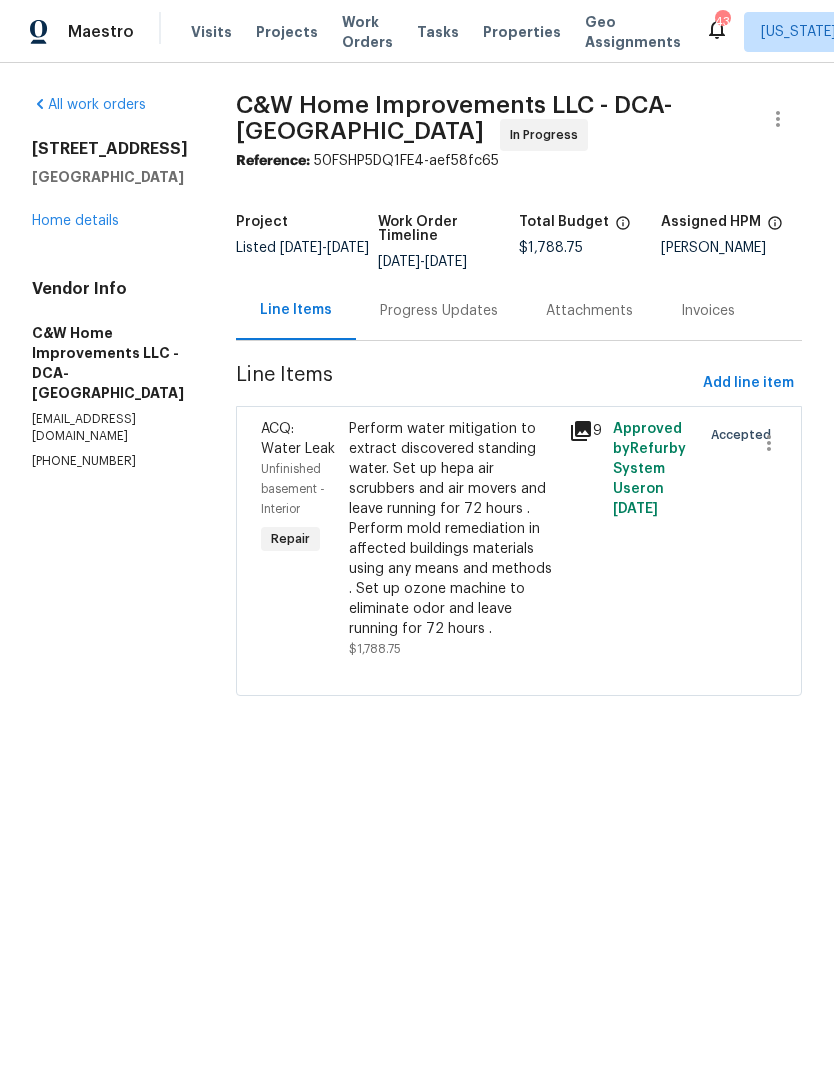 click on "Home details" at bounding box center [75, 221] 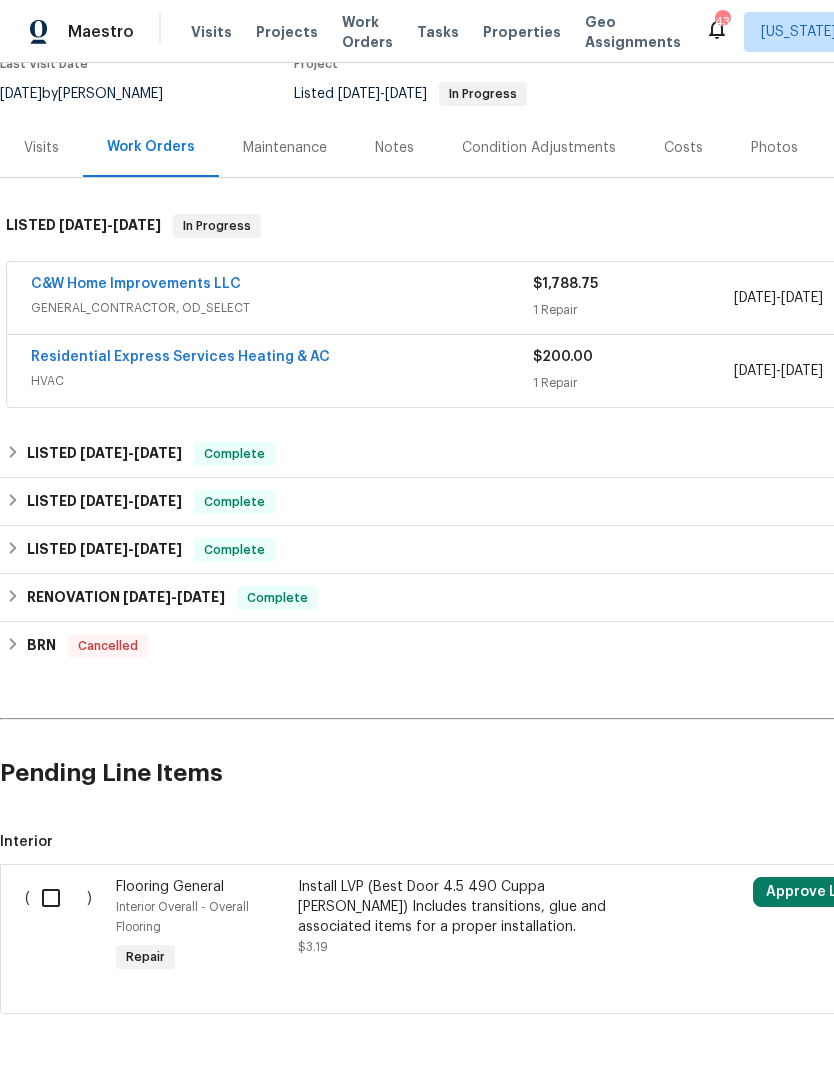 scroll, scrollTop: 0, scrollLeft: 0, axis: both 